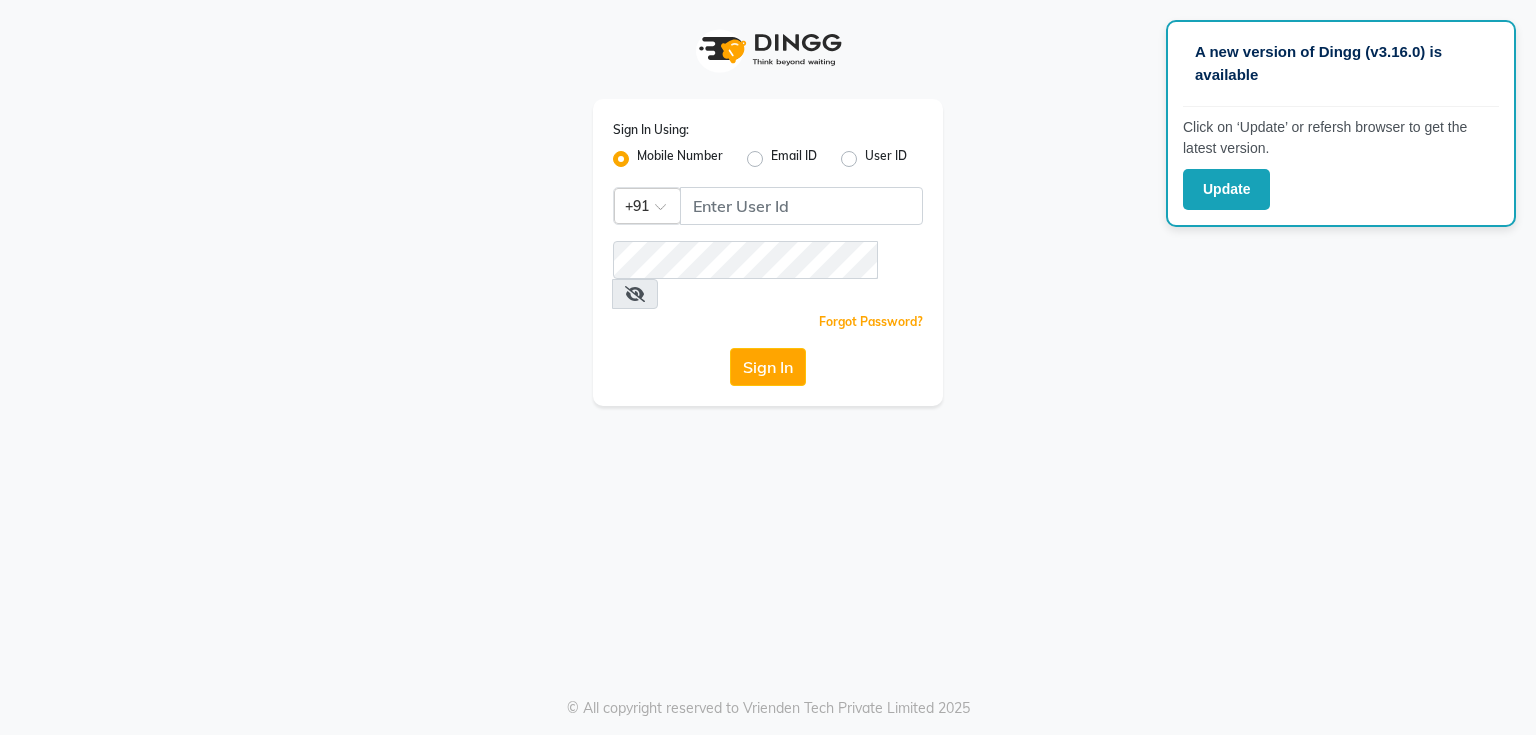 scroll, scrollTop: 0, scrollLeft: 0, axis: both 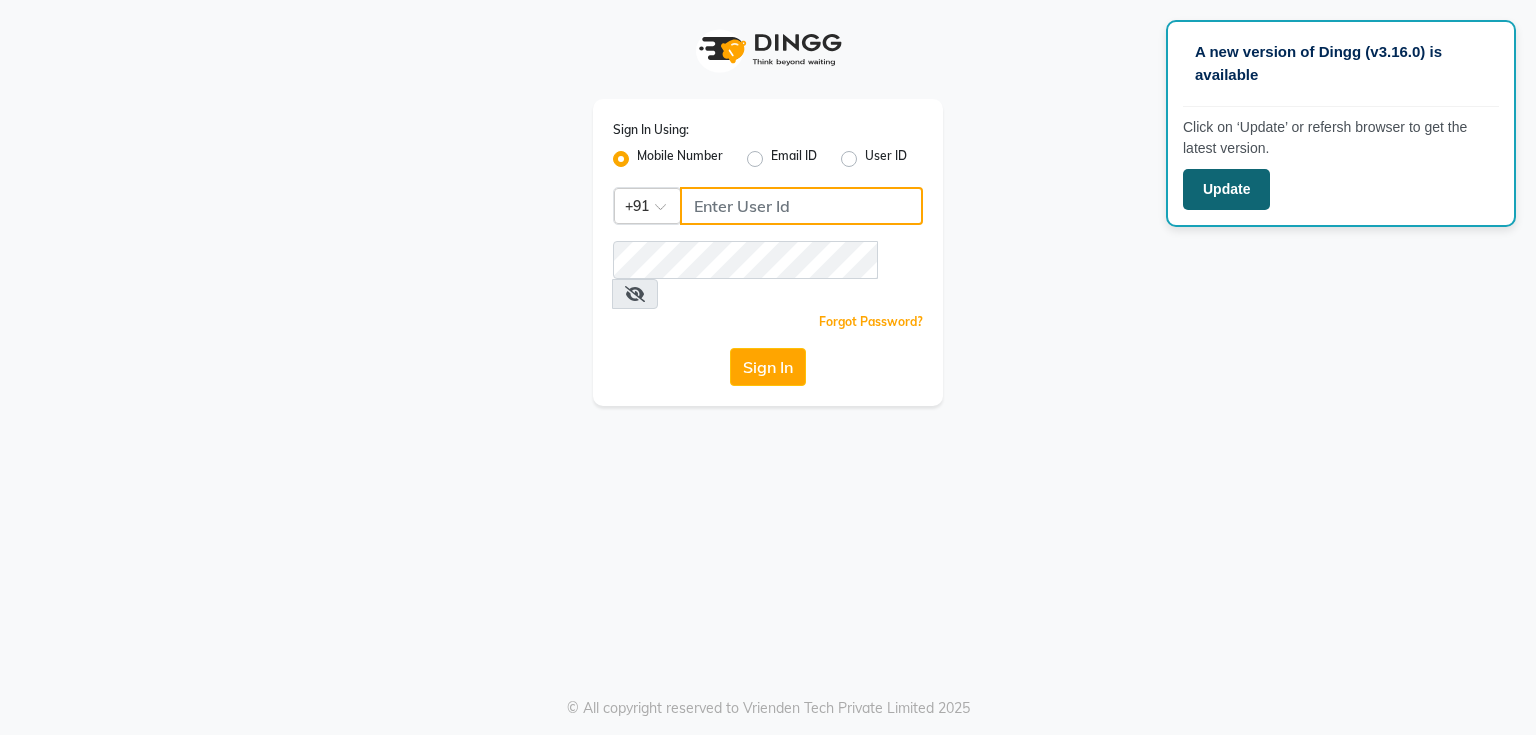 type on "7821053470" 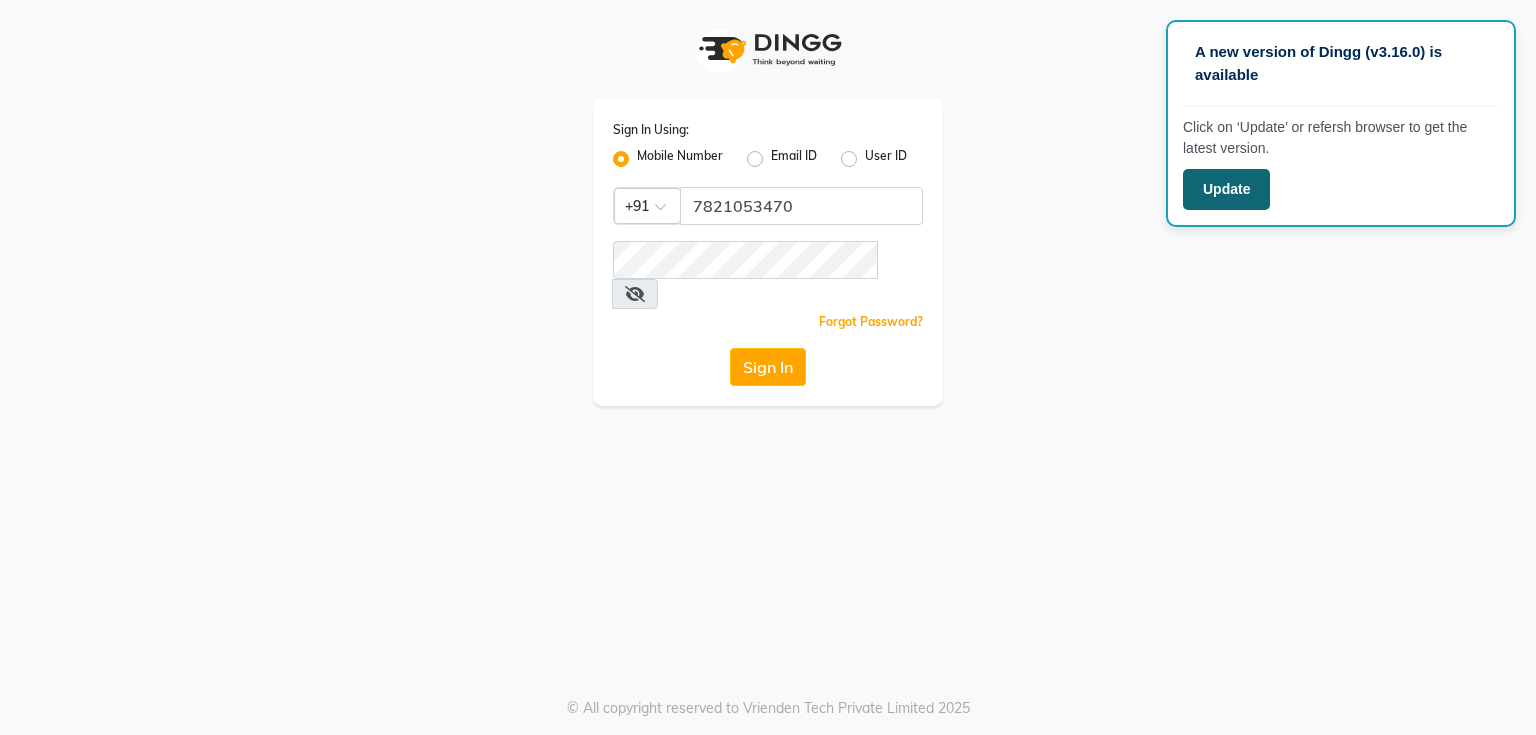 click on "Update" 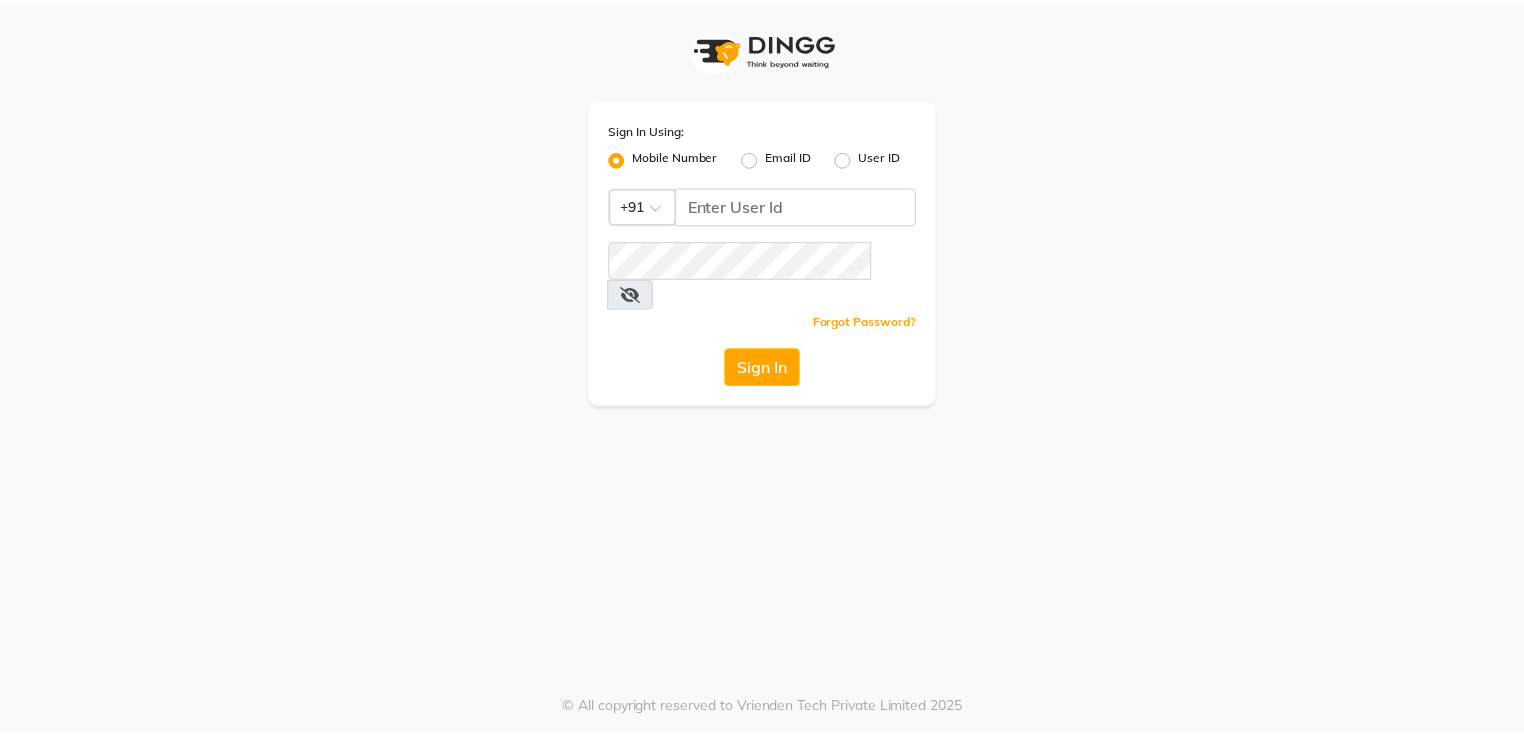 scroll, scrollTop: 0, scrollLeft: 0, axis: both 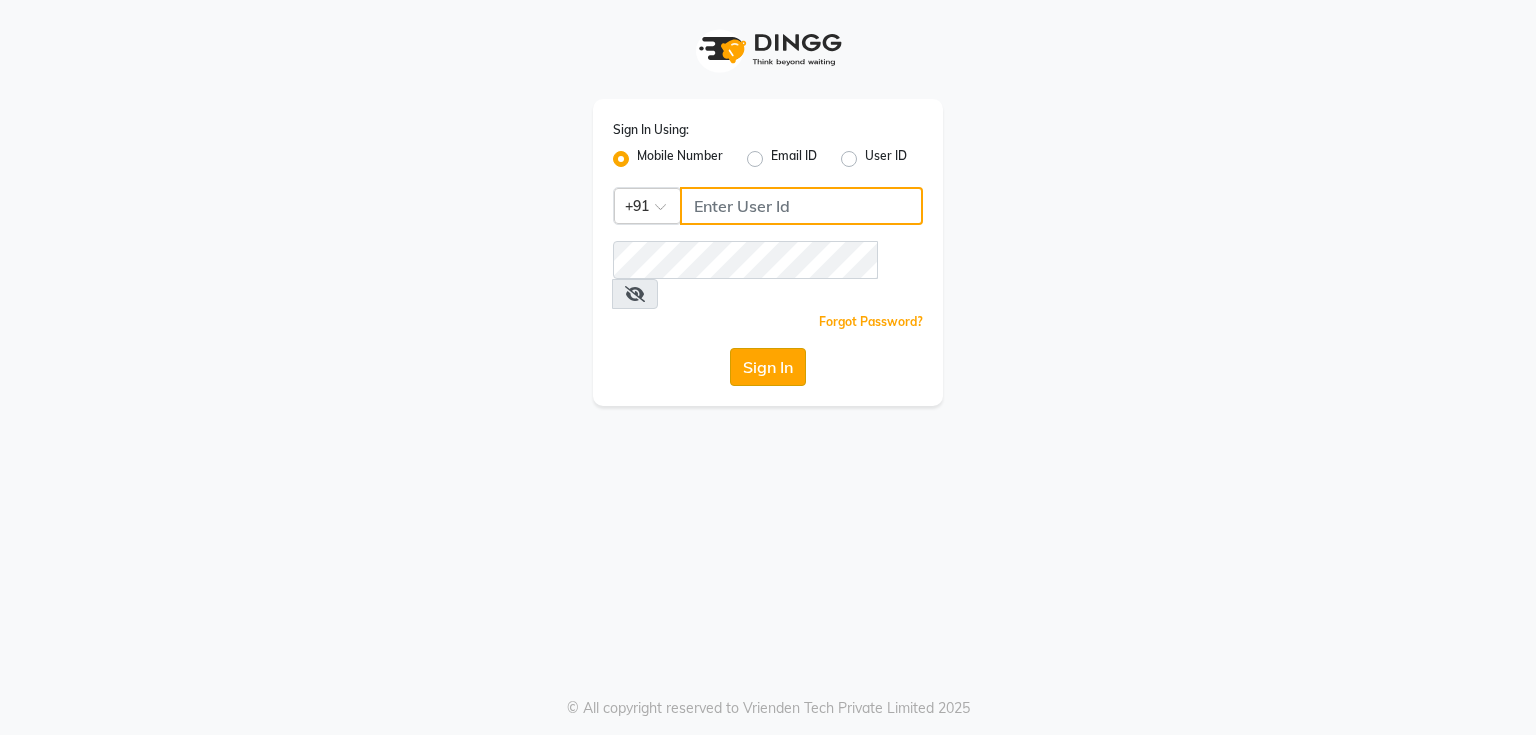 type on "7821053470" 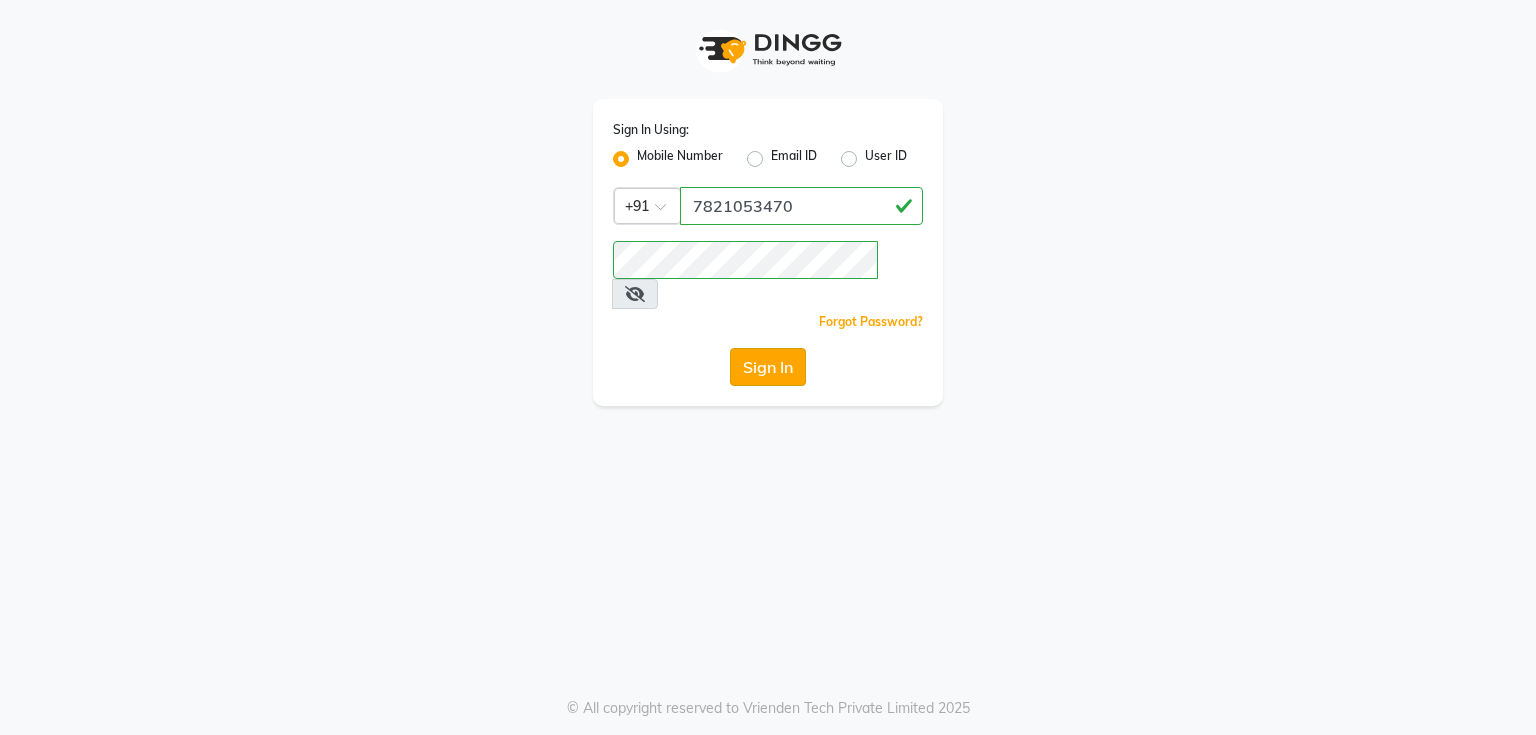 click on "Sign In" 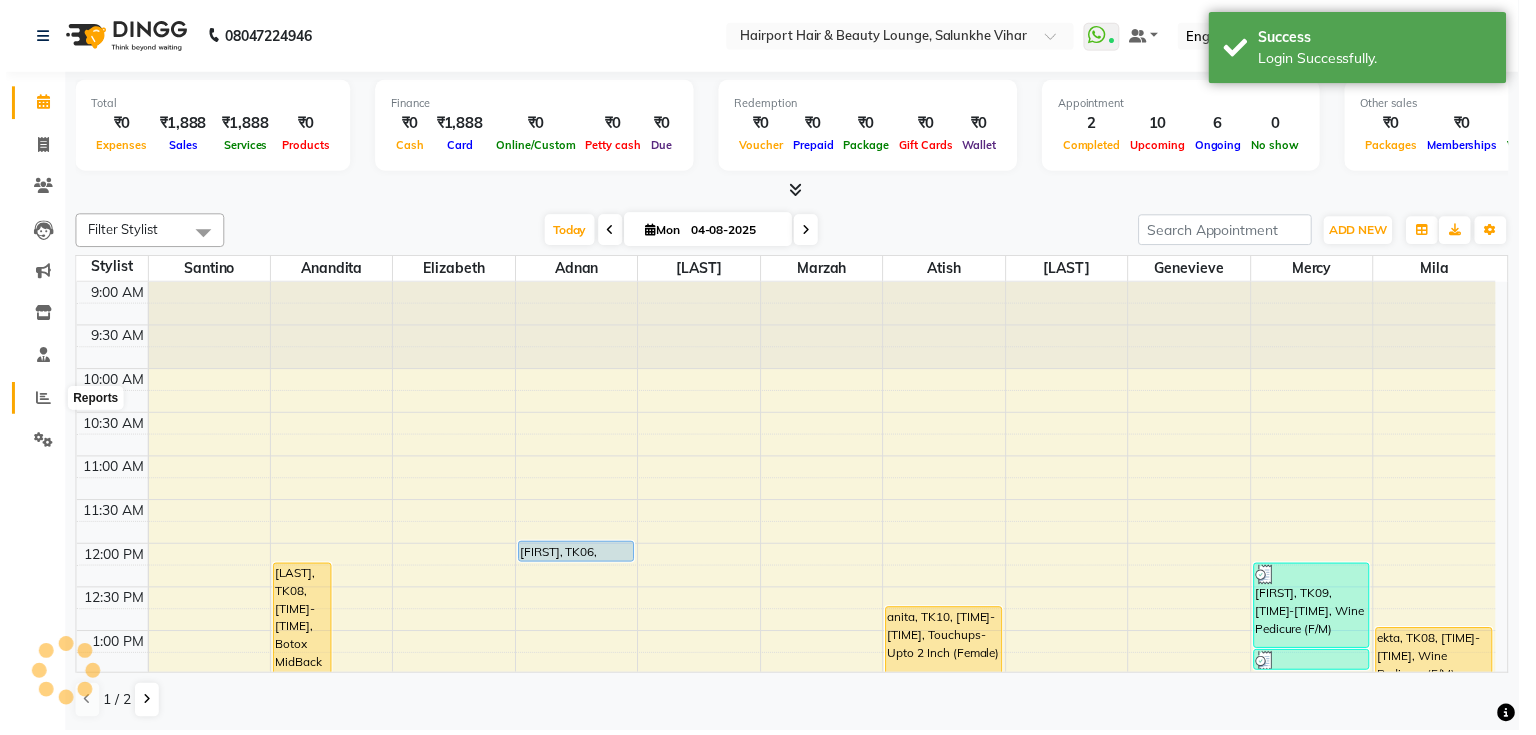 scroll, scrollTop: 0, scrollLeft: 0, axis: both 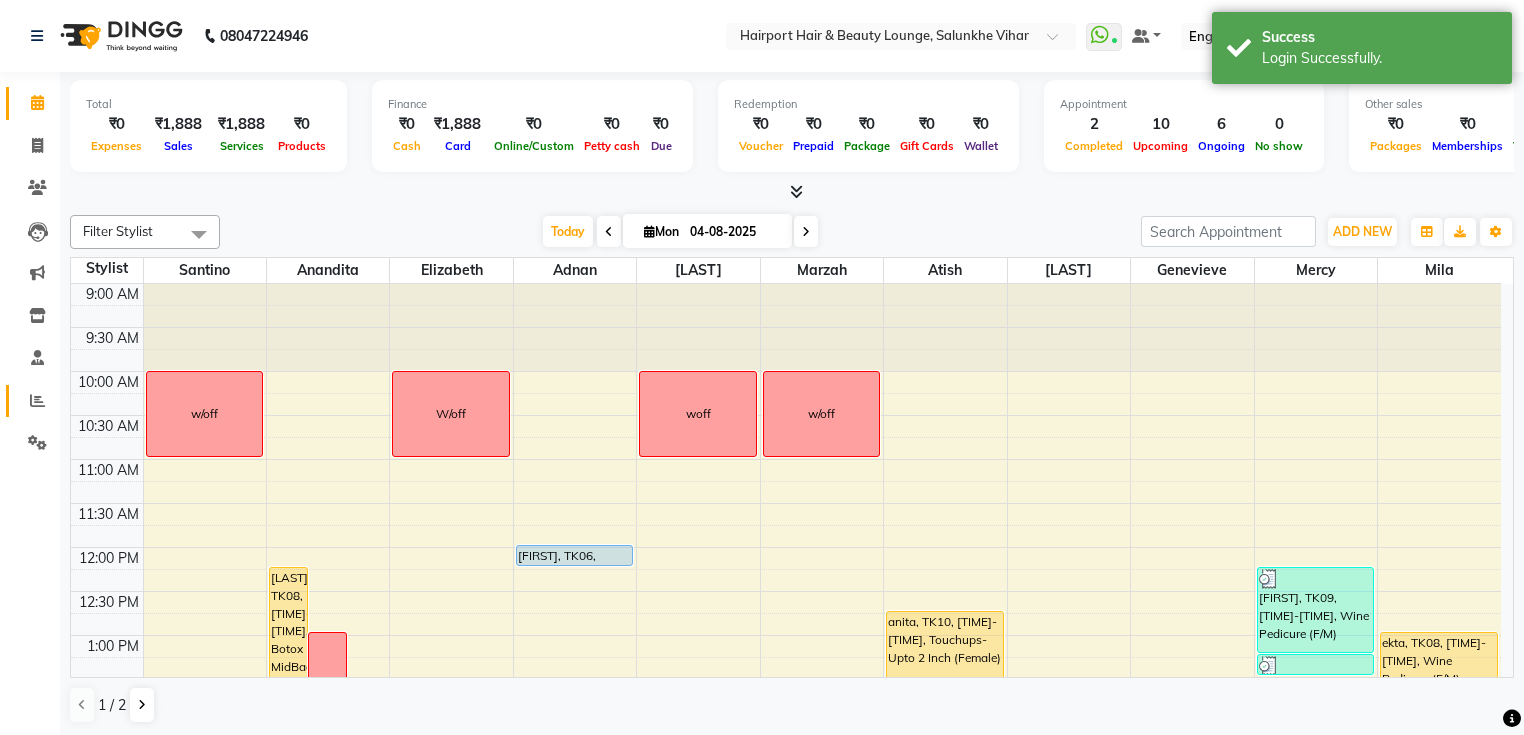 click 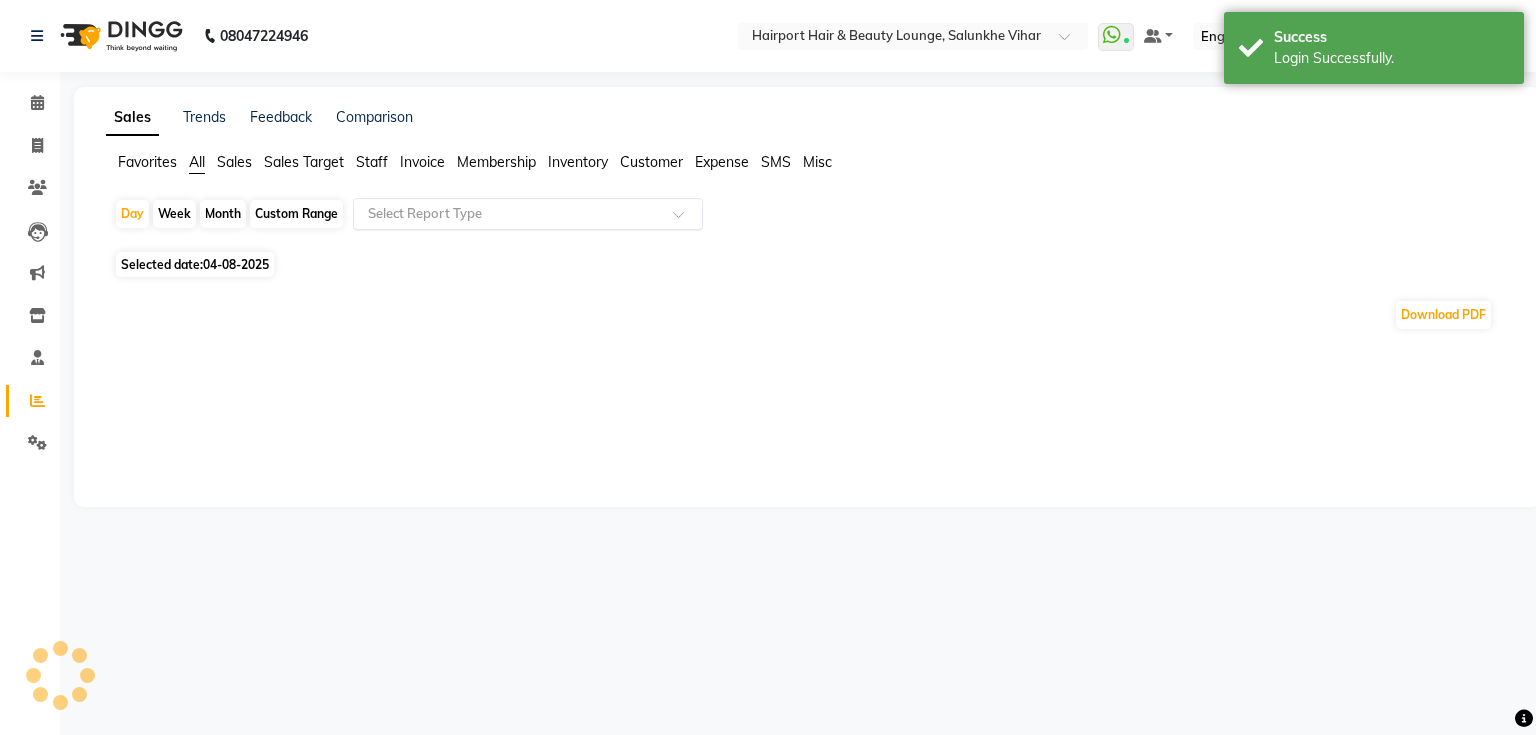 click 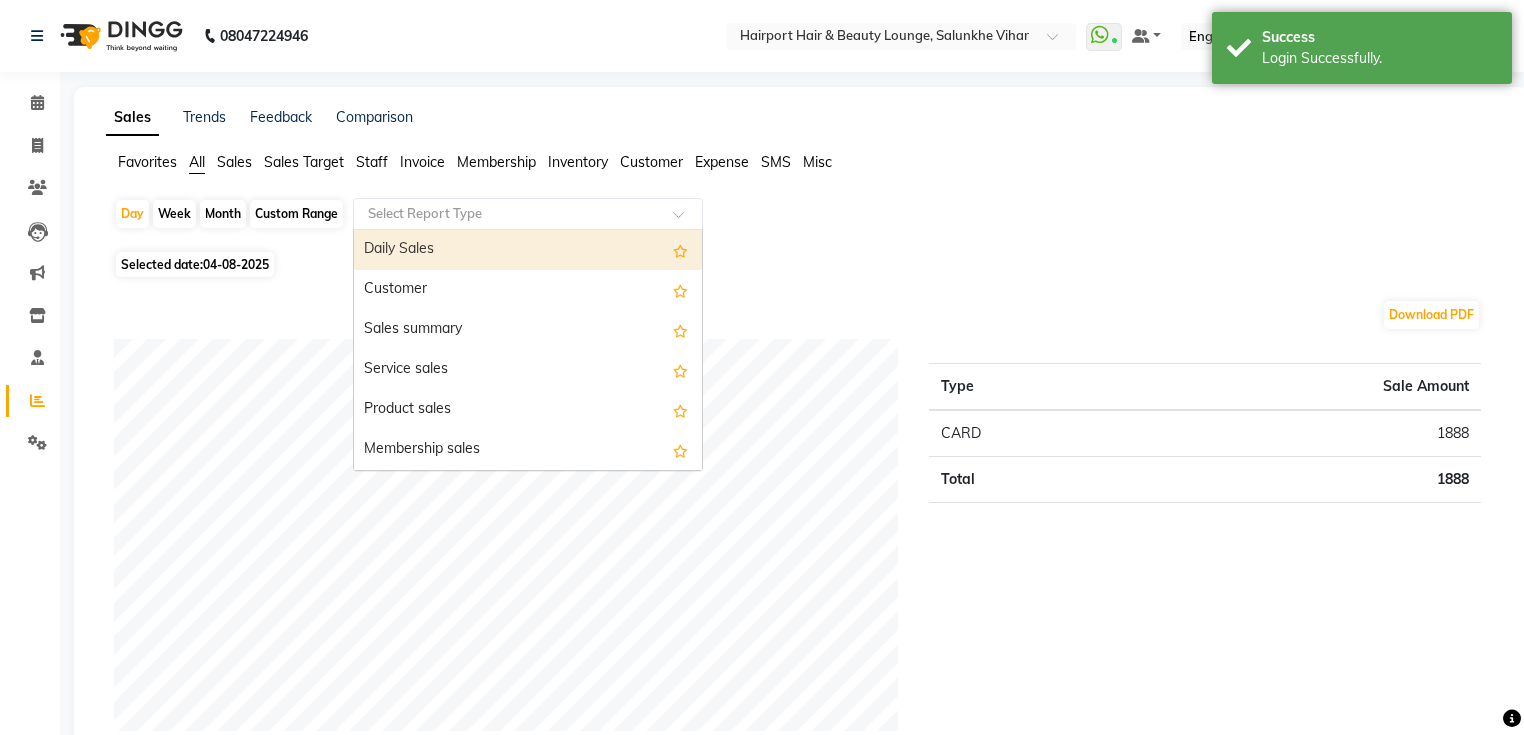 click on "Daily Sales" at bounding box center (528, 250) 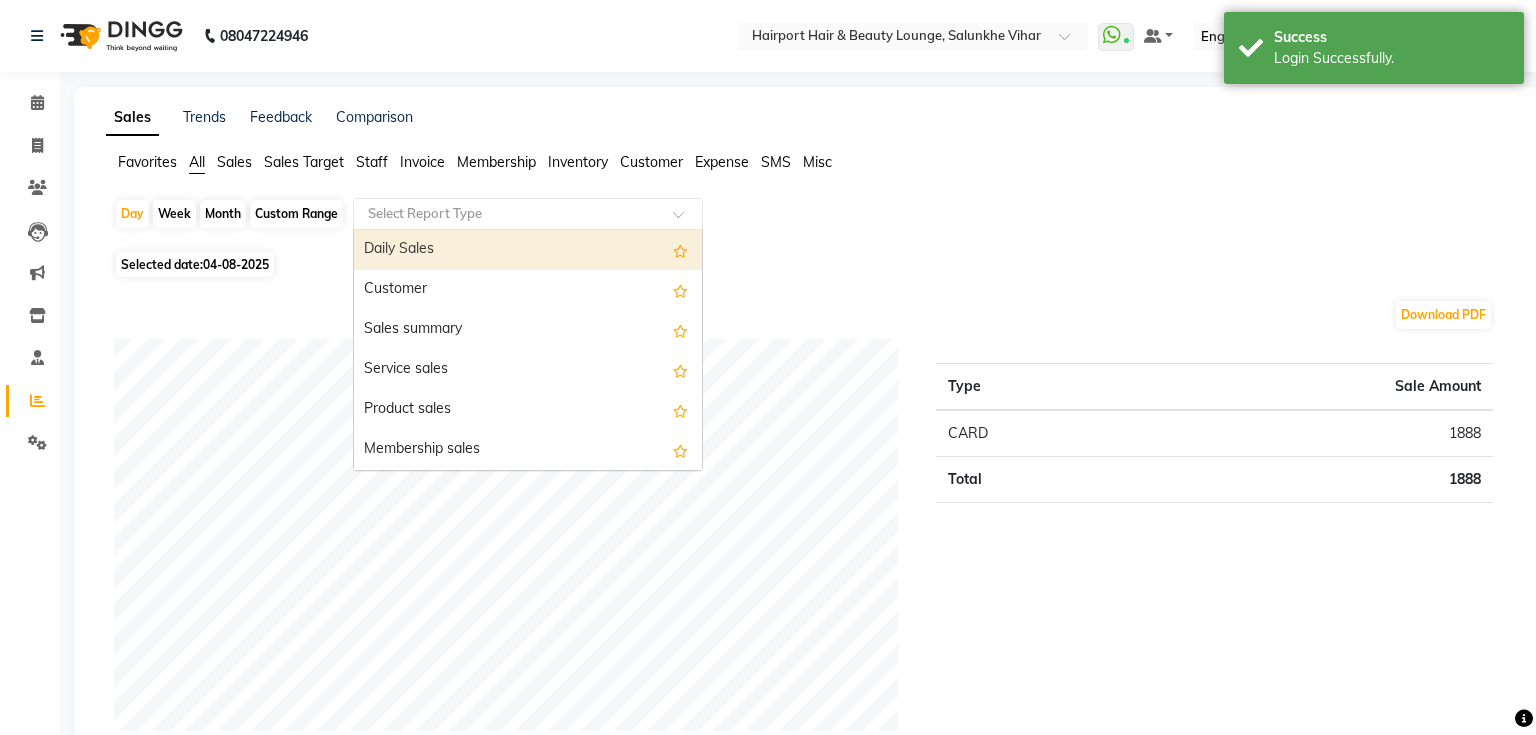 select on "full_report" 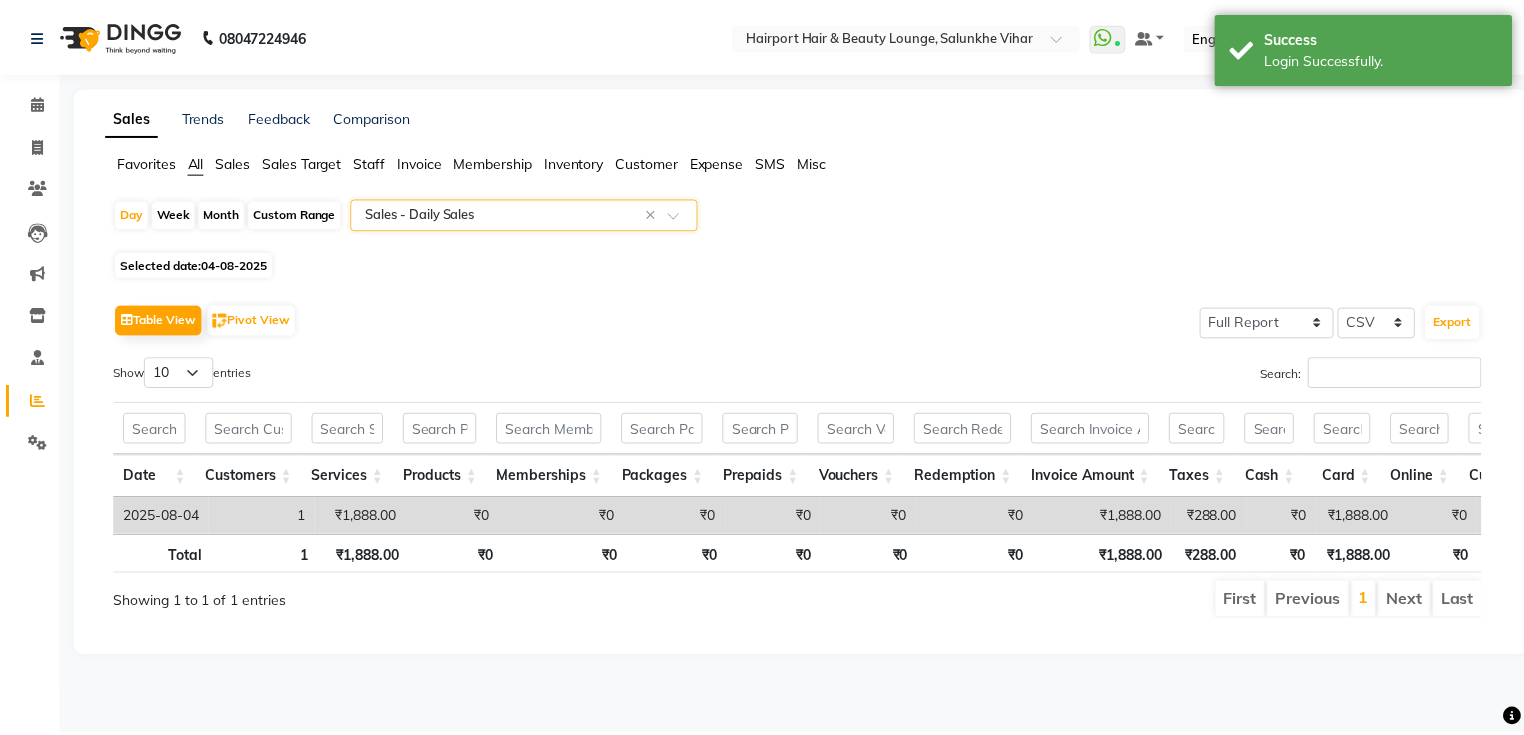 scroll, scrollTop: 0, scrollLeft: 0, axis: both 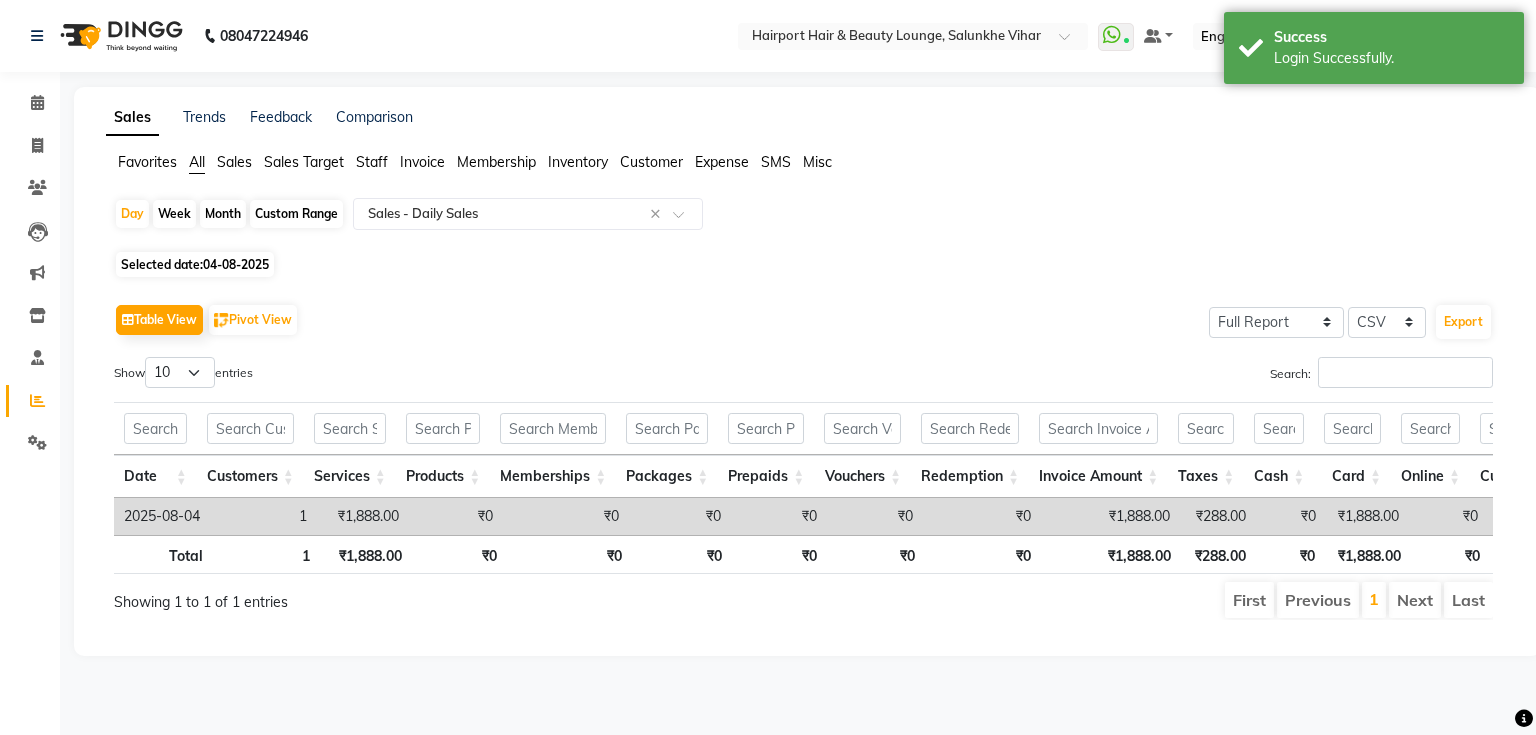 click on "Custom Range" 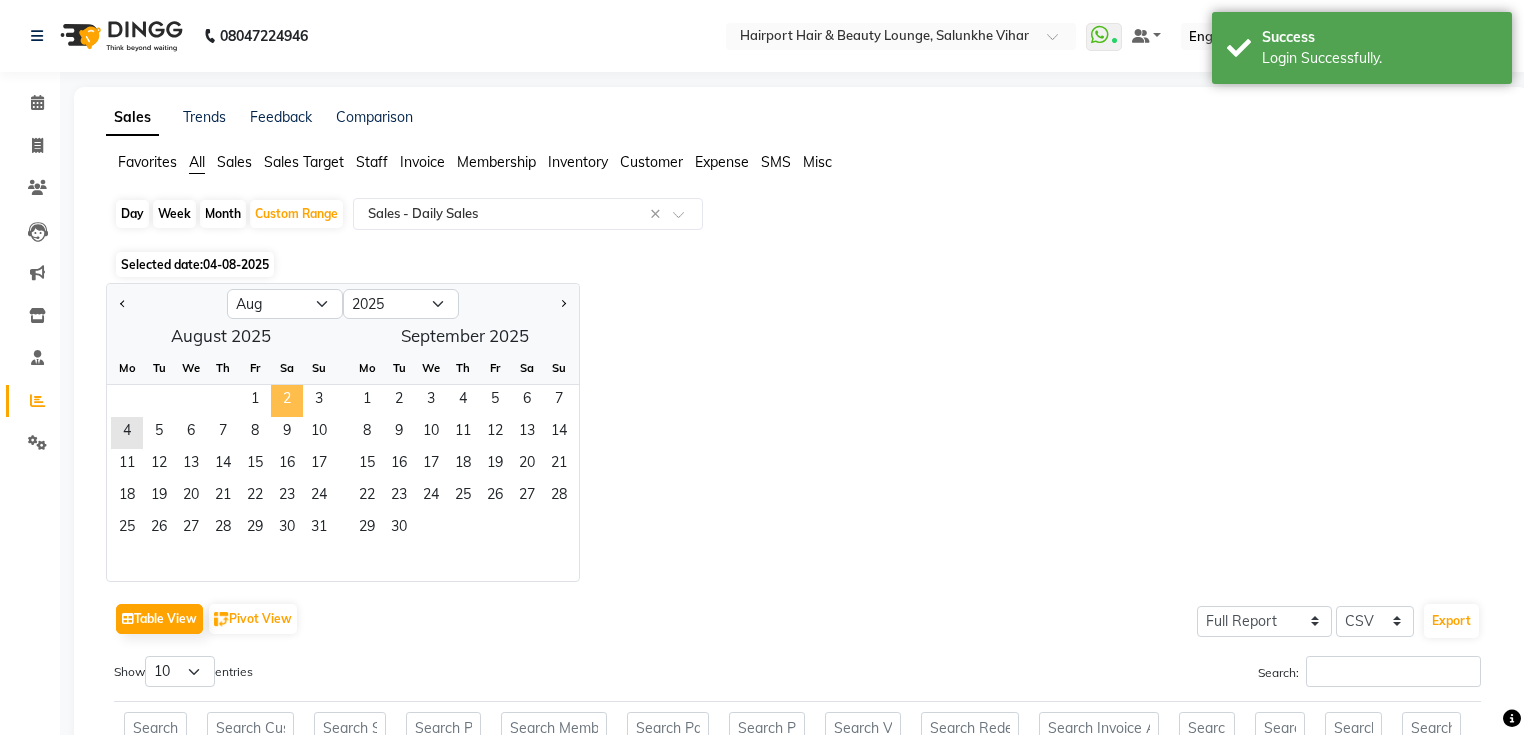 click on "2" 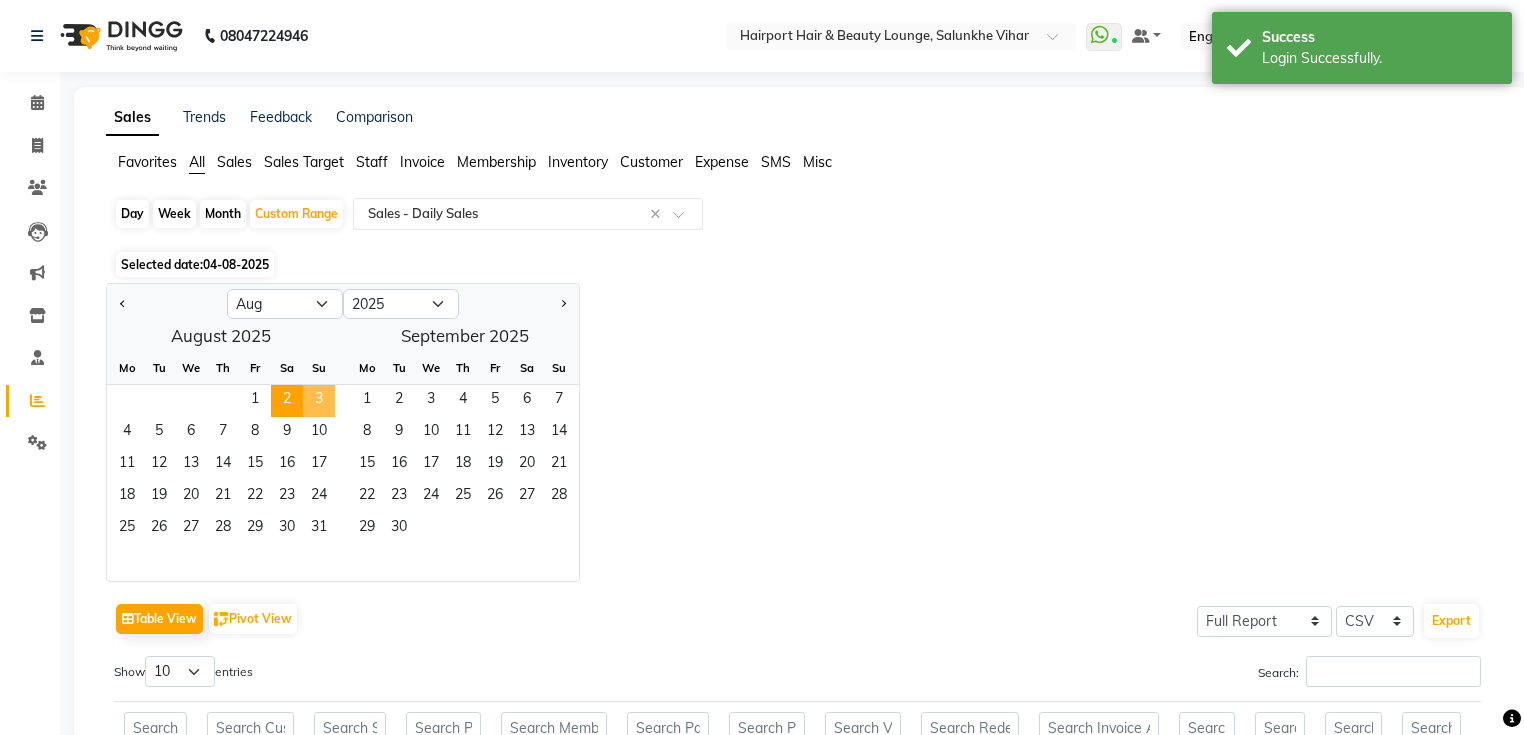 click on "3" 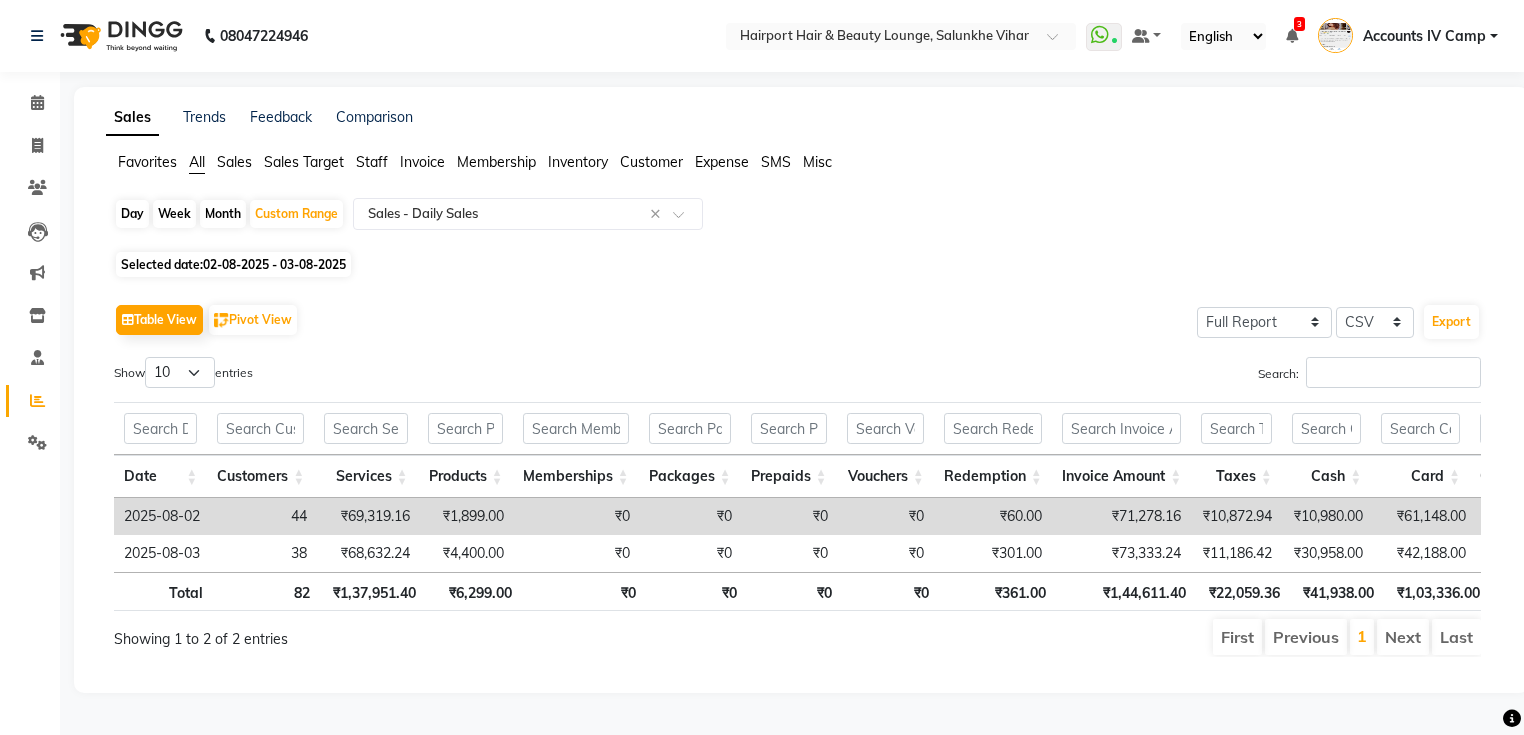 scroll, scrollTop: 0, scrollLeft: 165, axis: horizontal 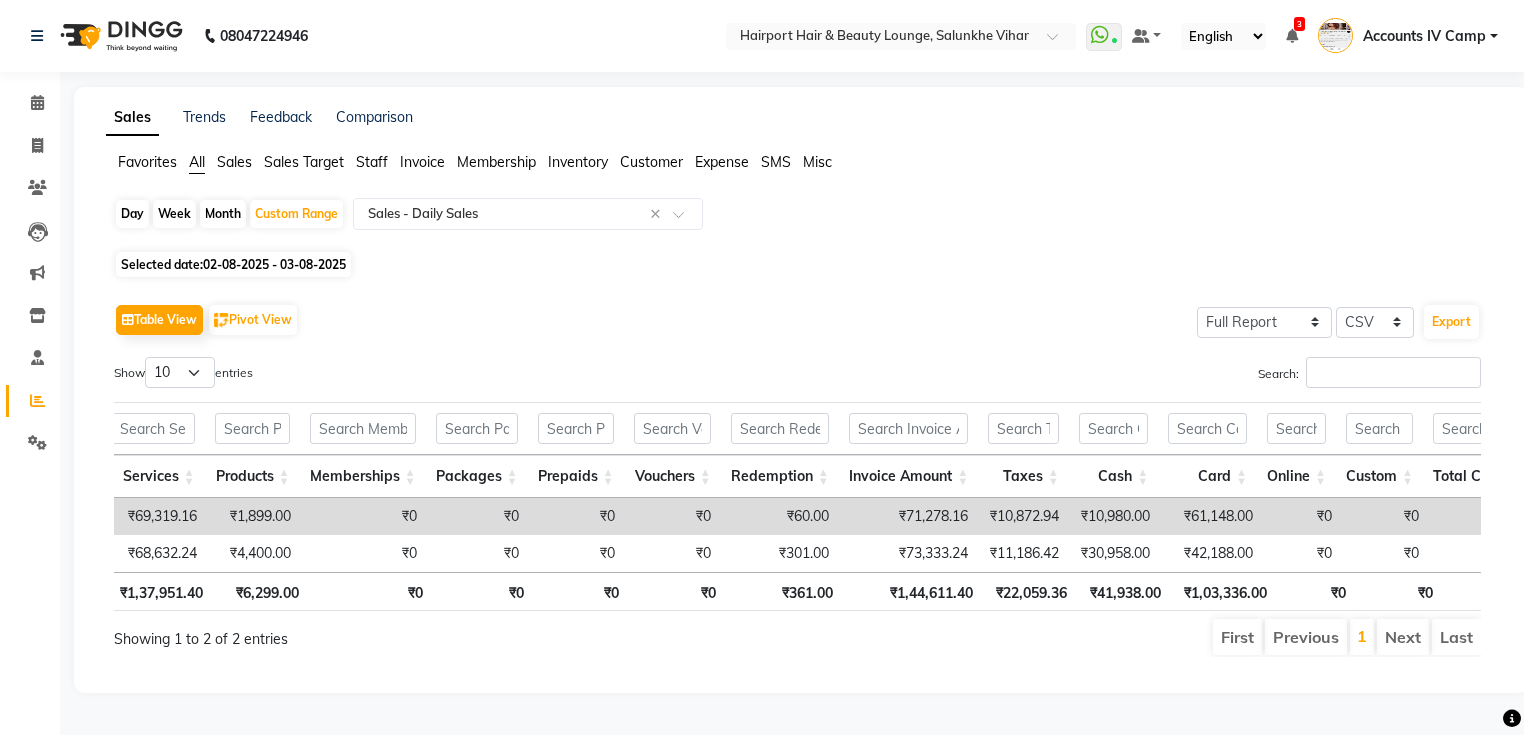 click on "Sales" 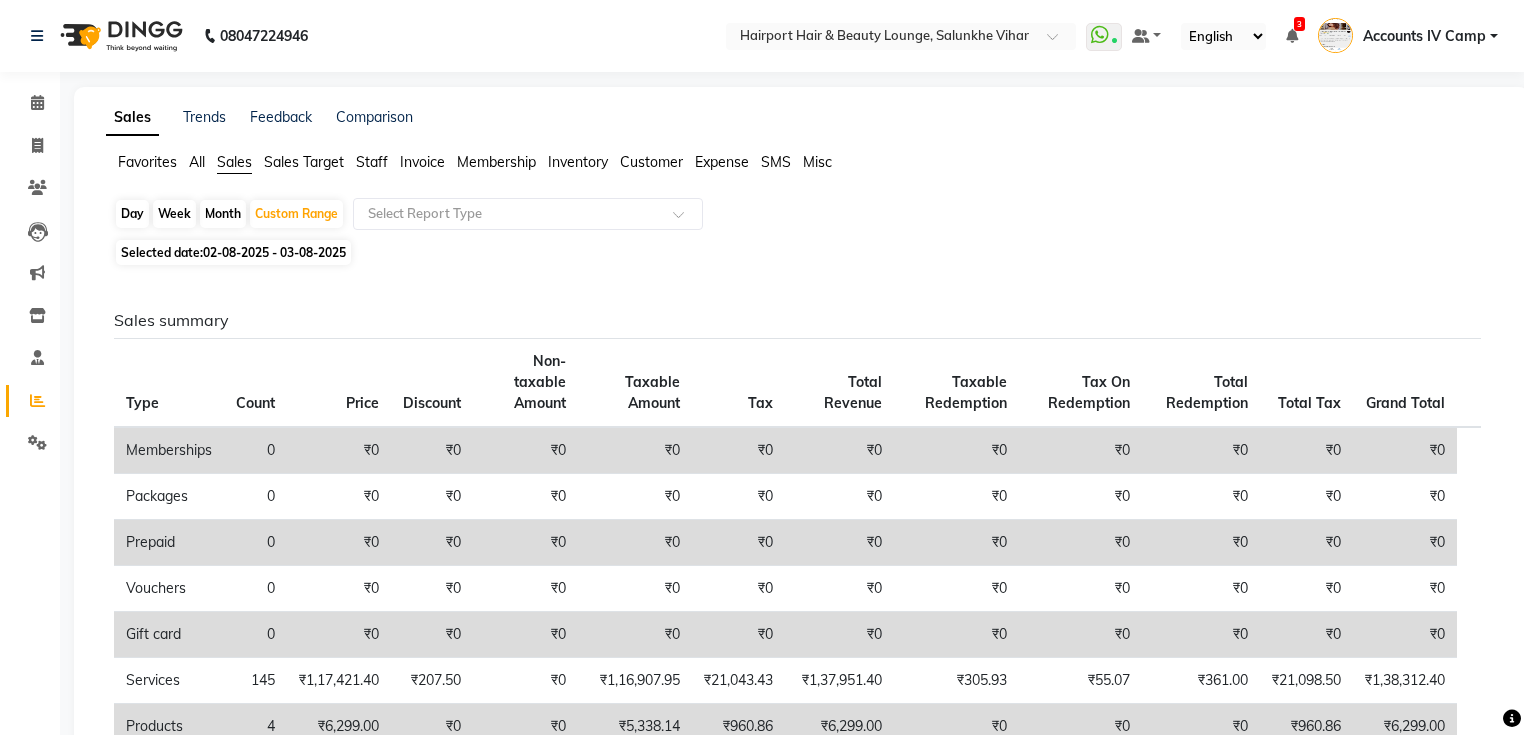 click on "Day" 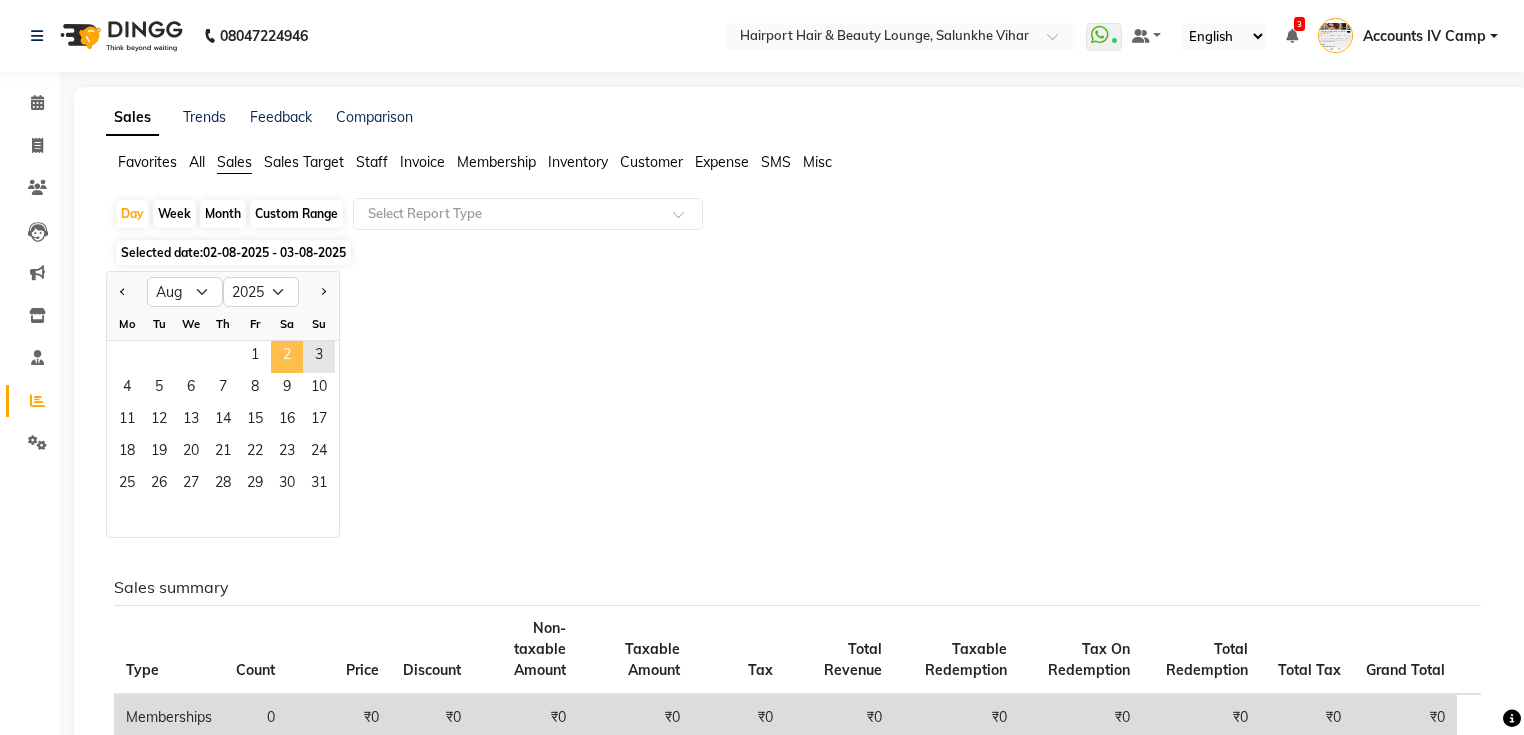 click on "2" 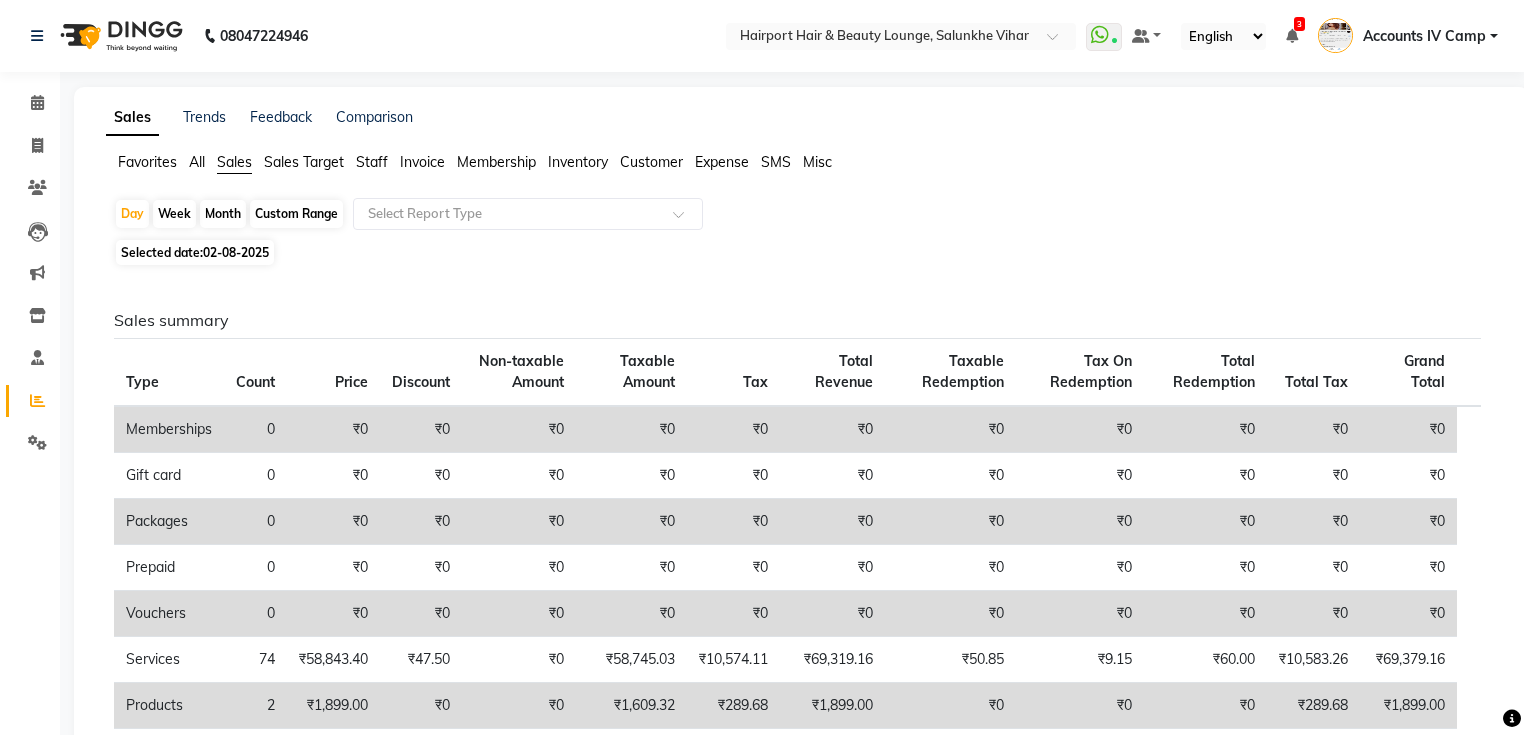 scroll, scrollTop: 0, scrollLeft: 0, axis: both 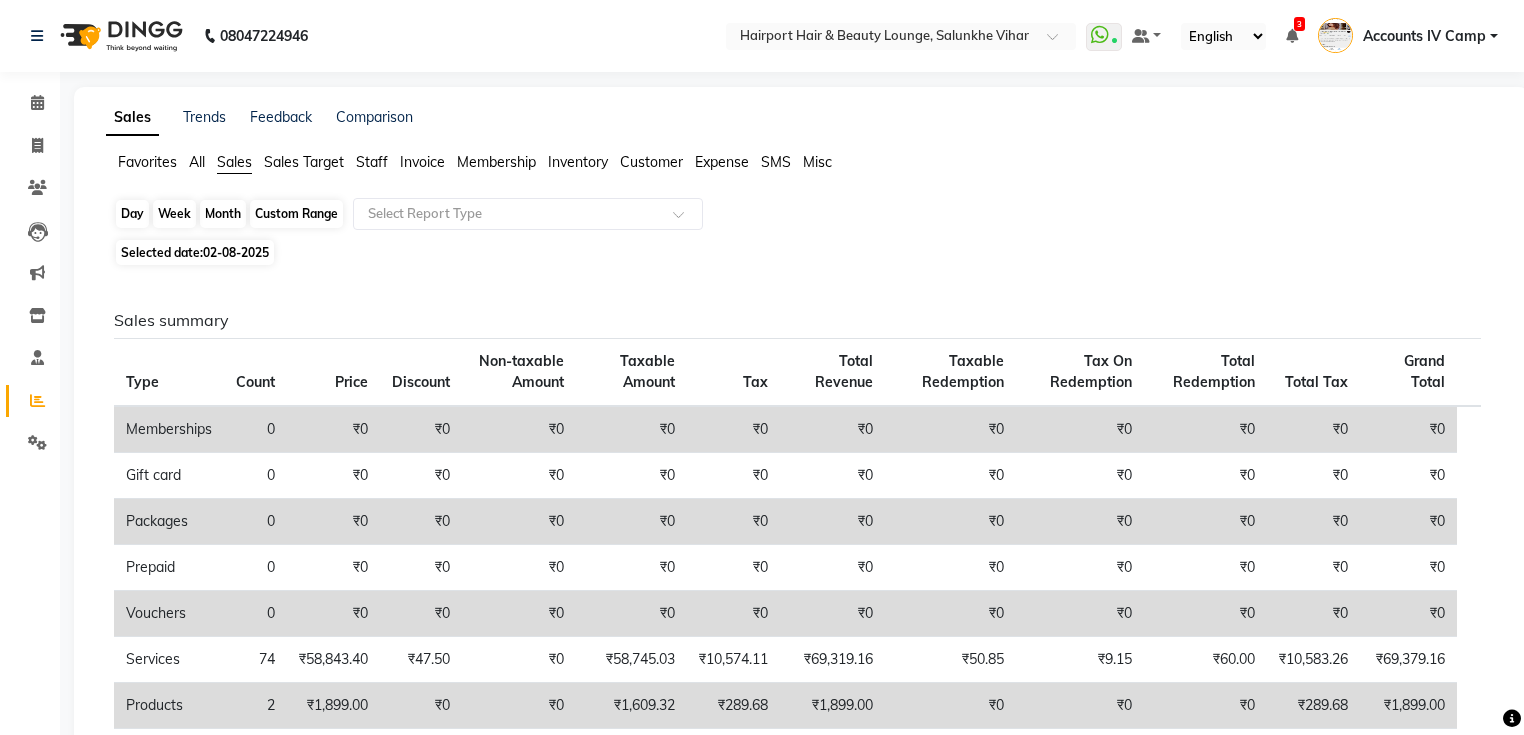 click on "Day" 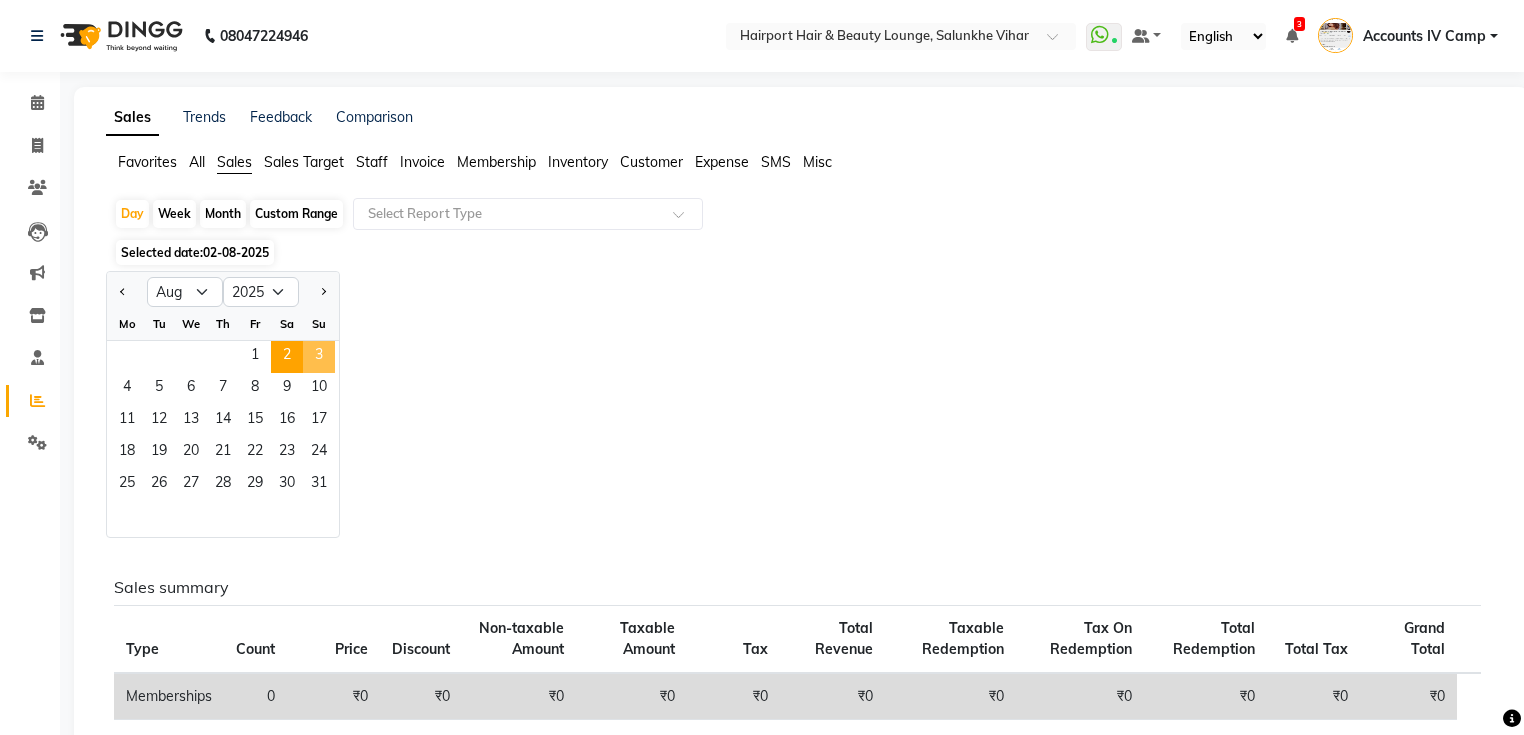 click on "3" 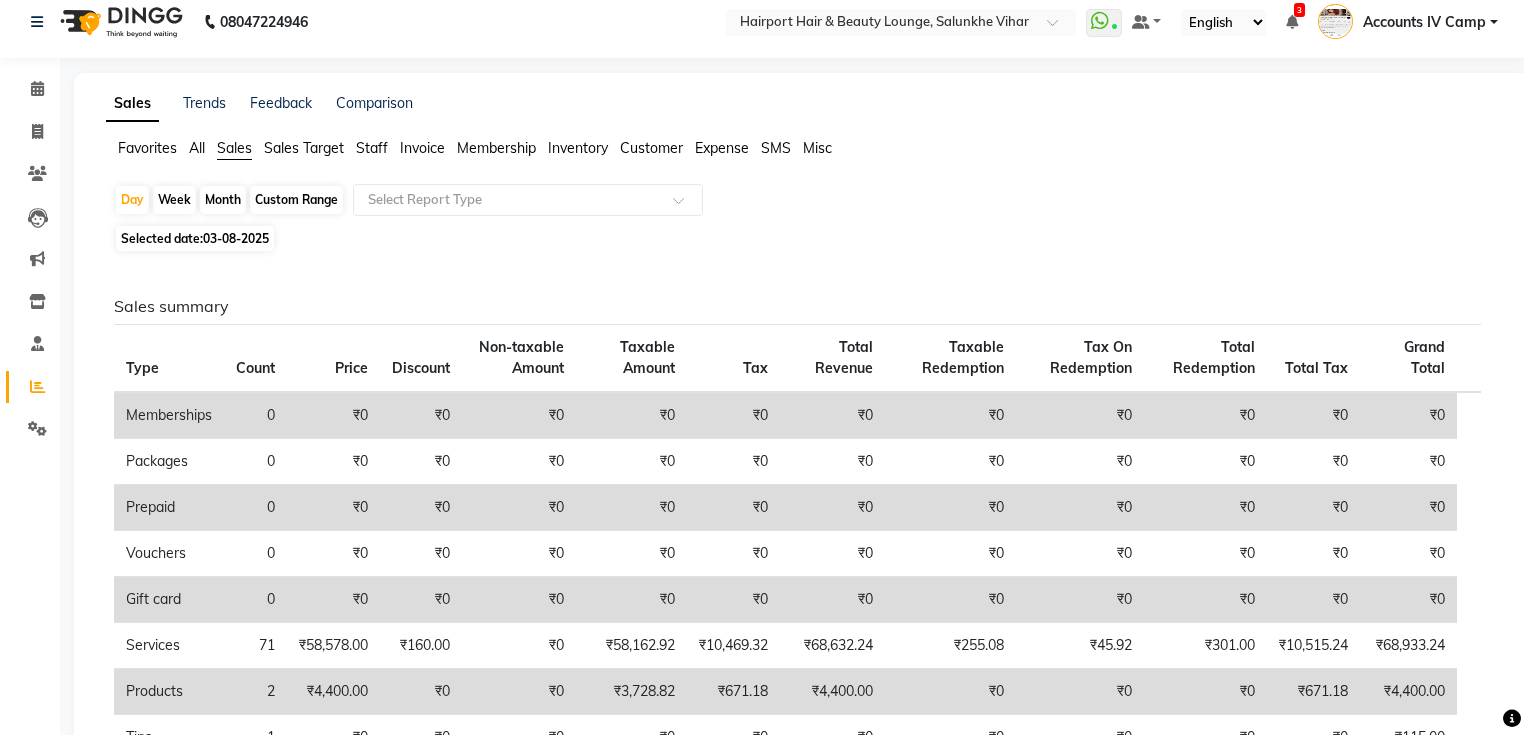 scroll, scrollTop: 0, scrollLeft: 0, axis: both 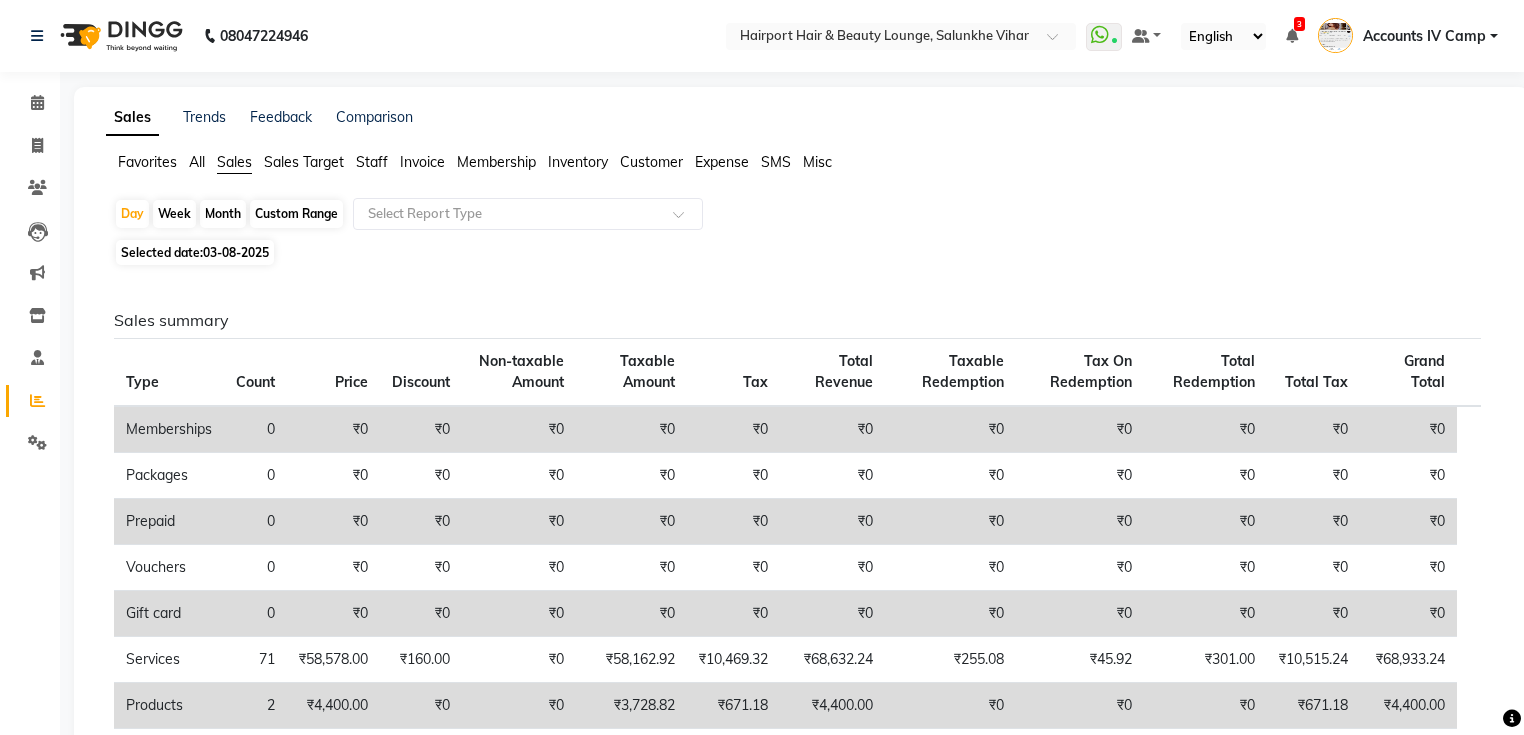click on "All" 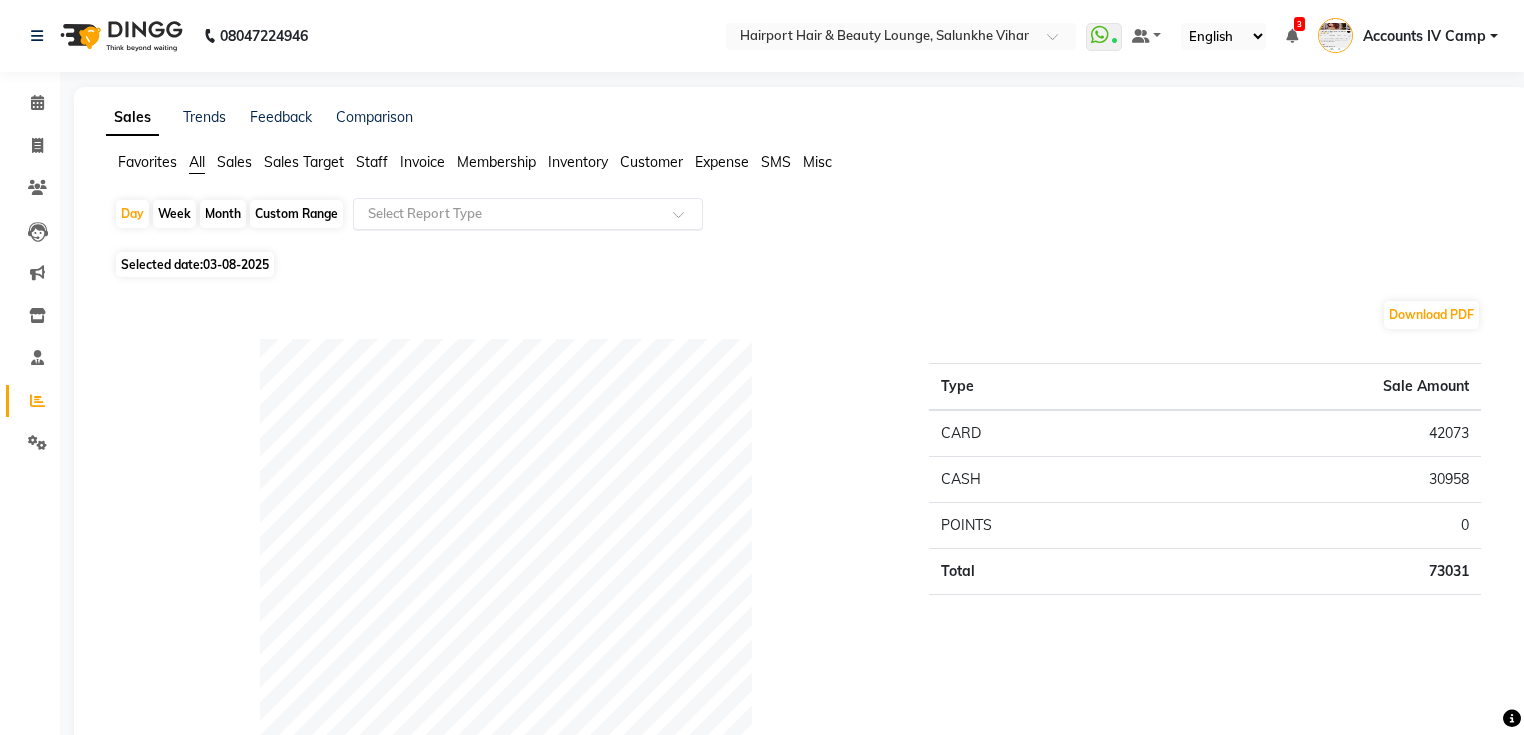 click on "Select Report Type" 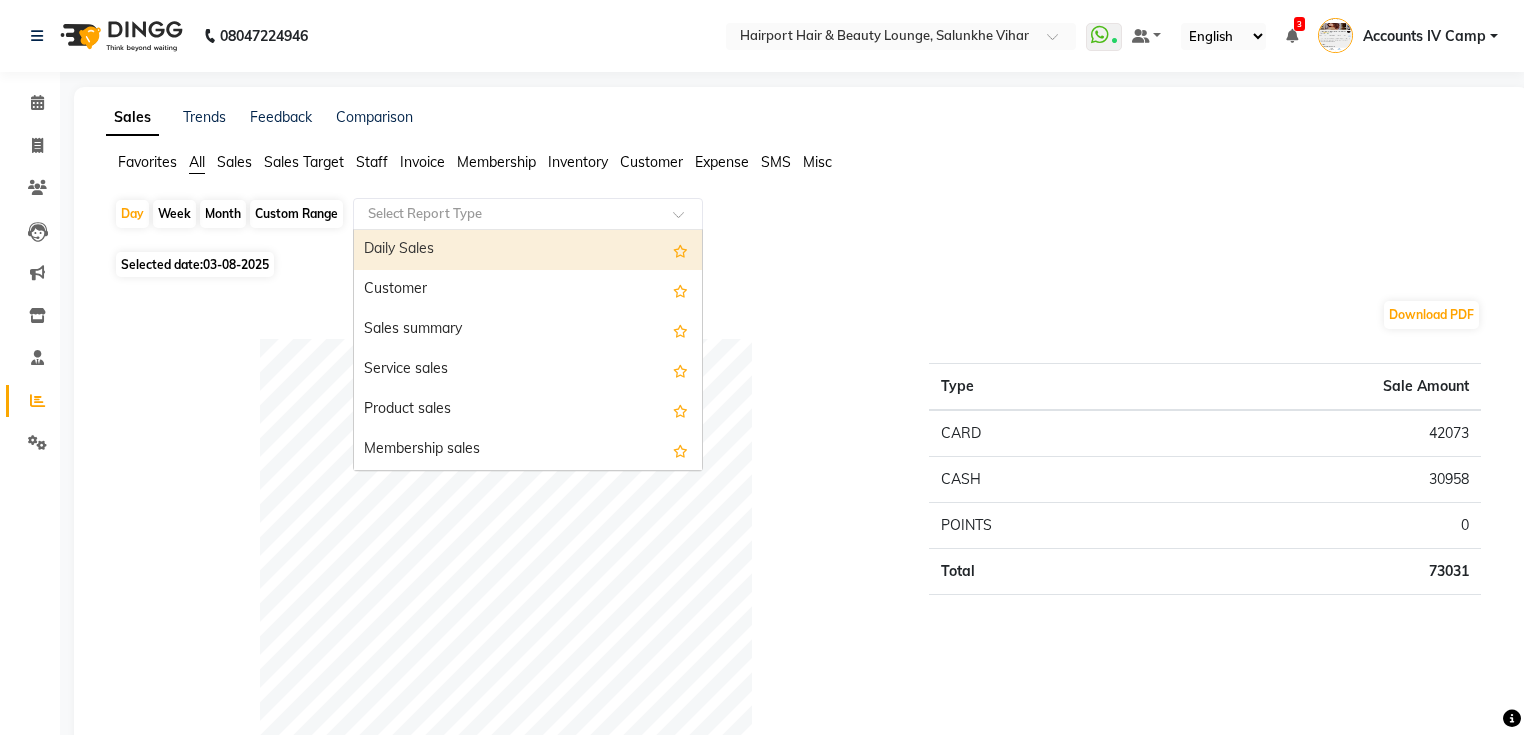 drag, startPoint x: 445, startPoint y: 252, endPoint x: 192, endPoint y: 226, distance: 254.33246 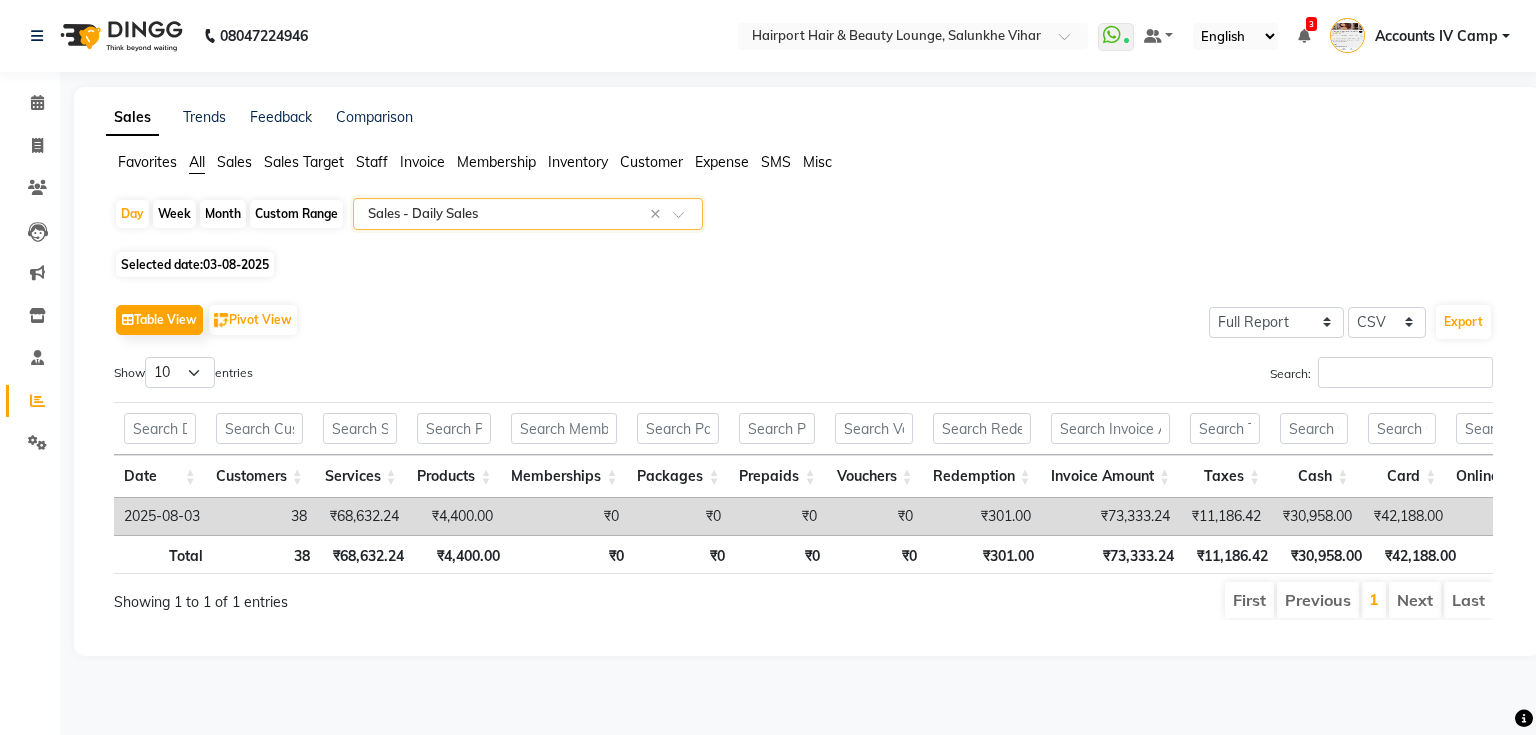 click on "Custom Range" 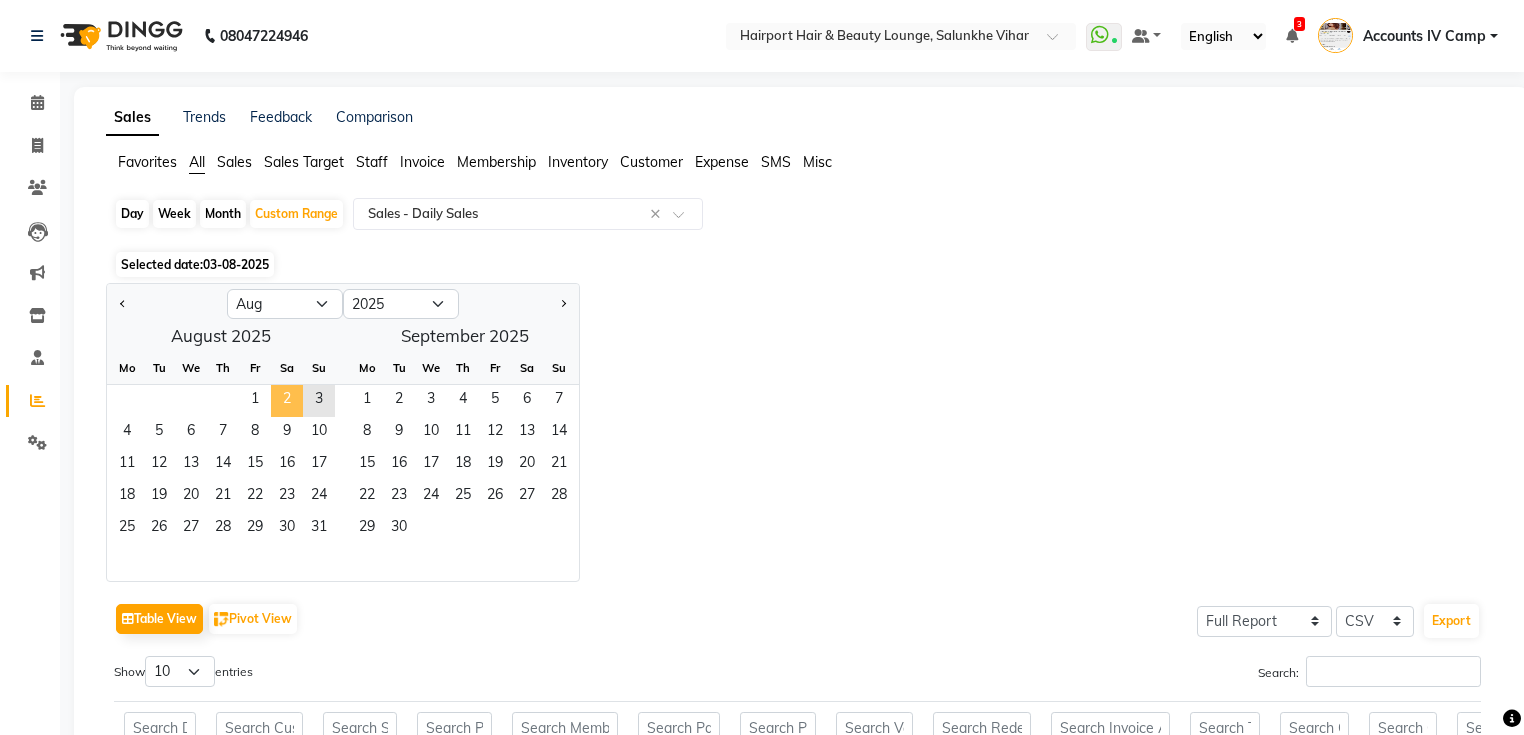 click on "2" 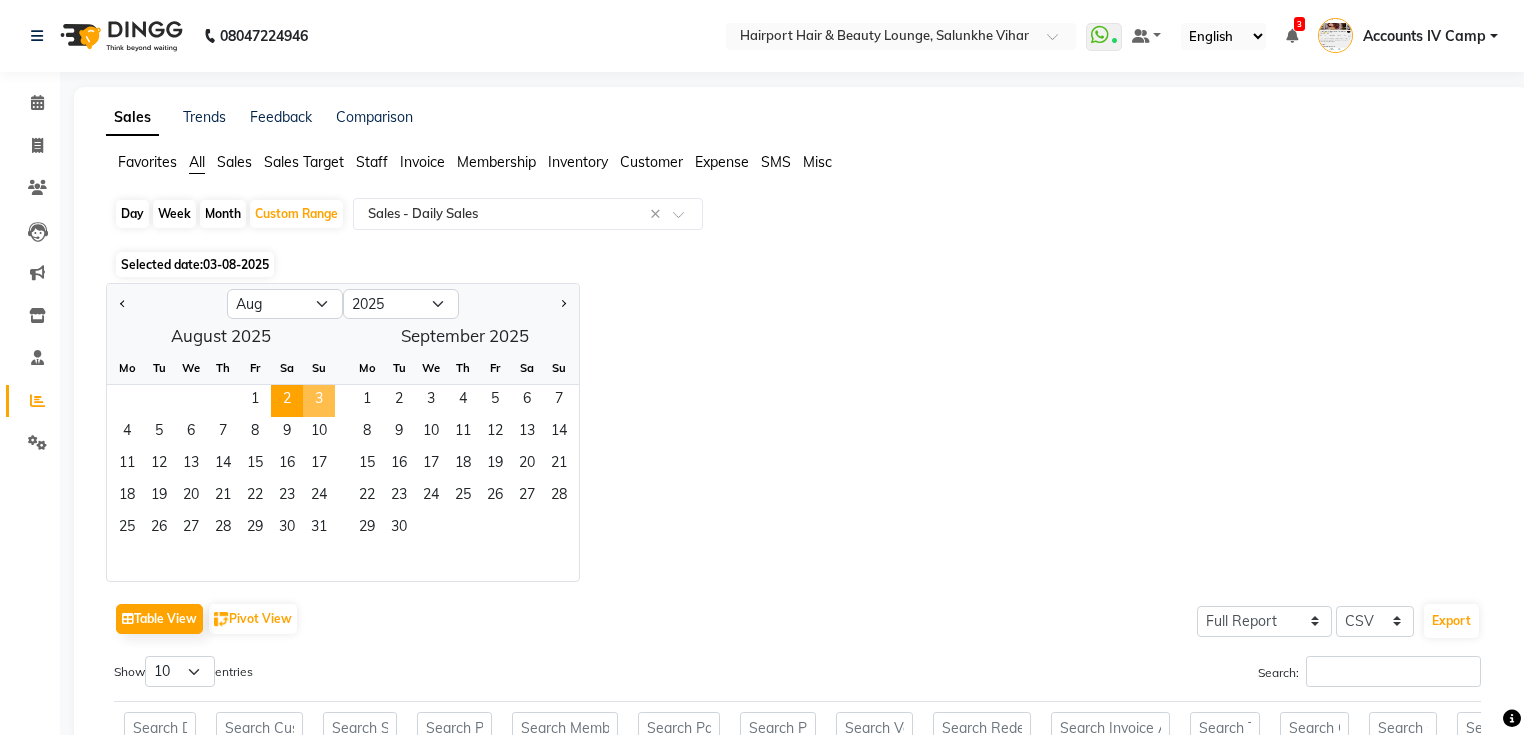 click on "3" 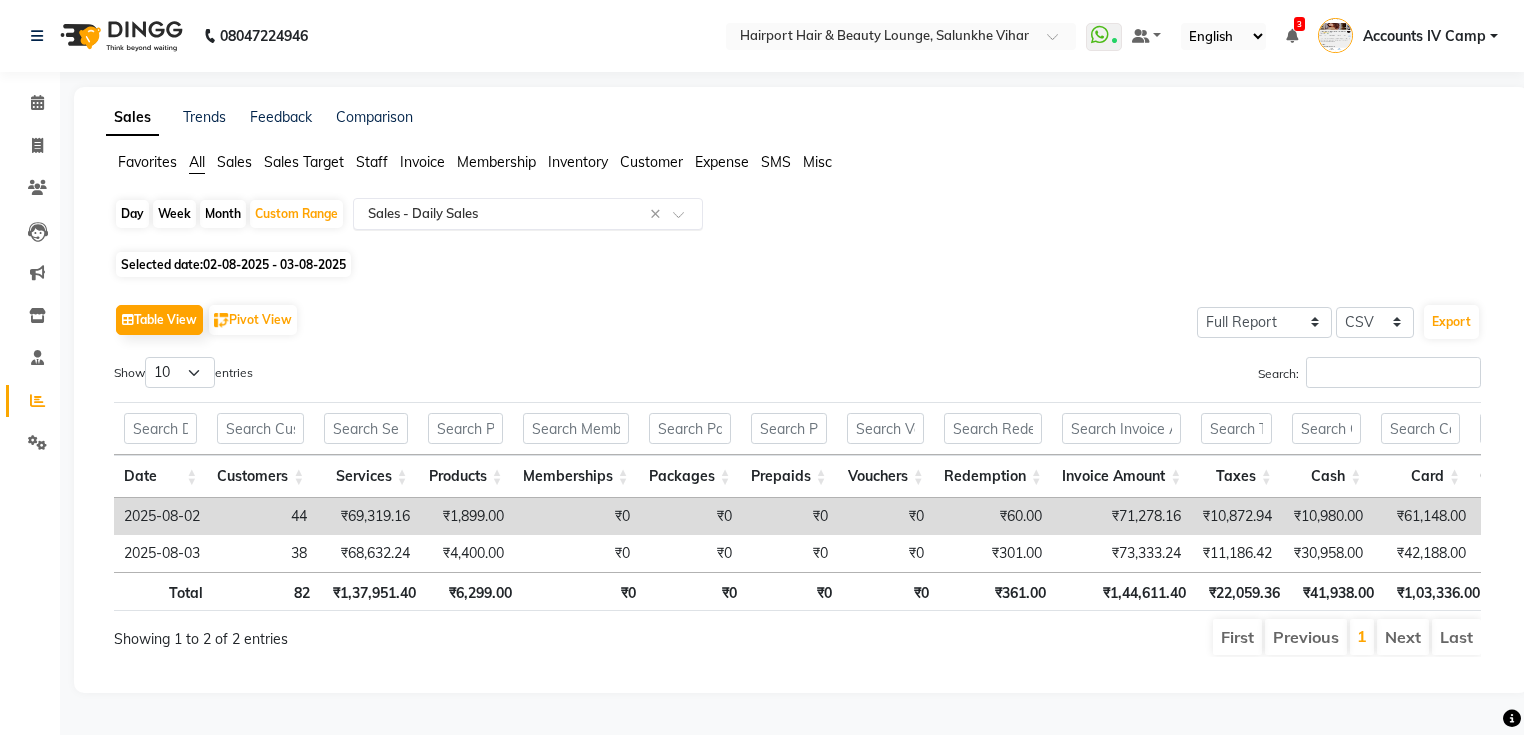 click 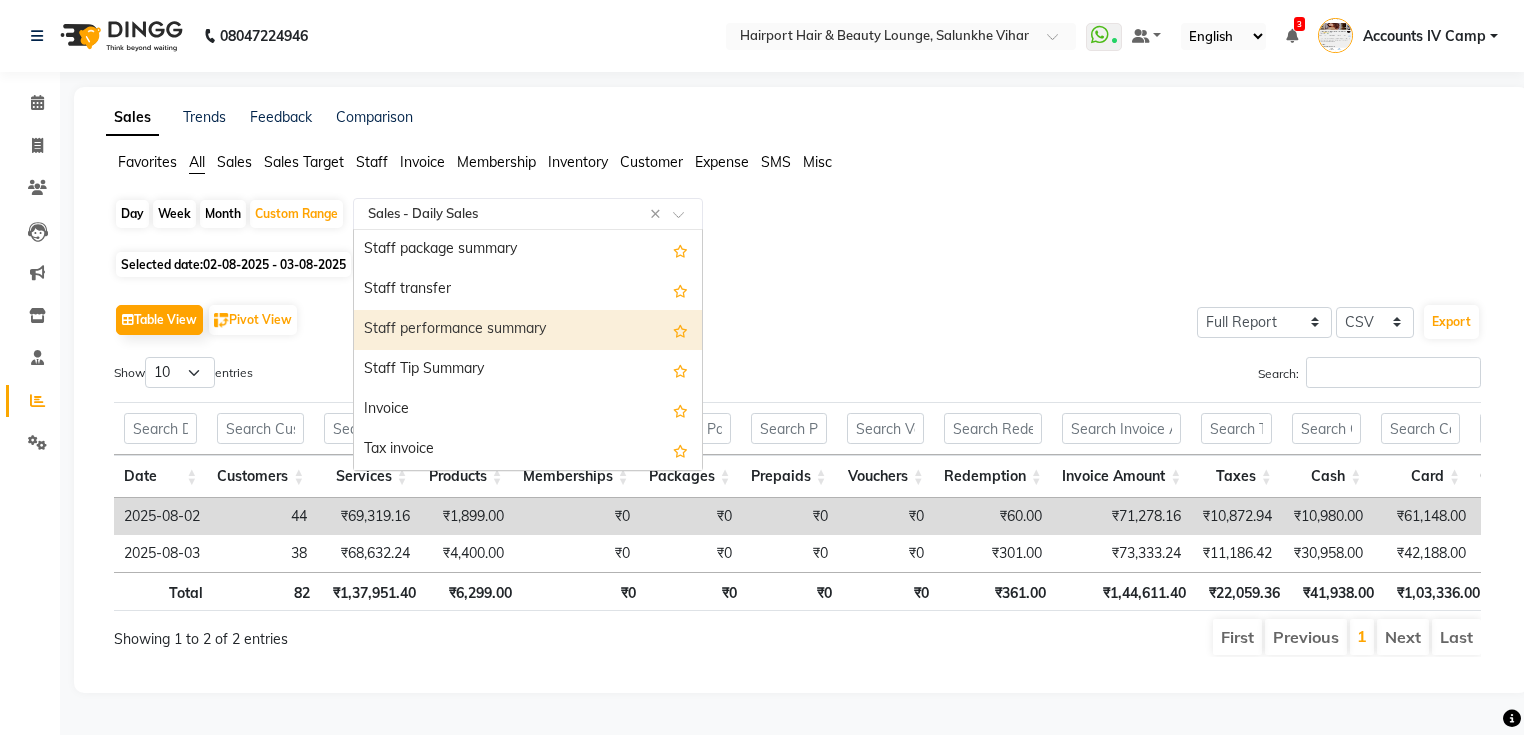 scroll, scrollTop: 1280, scrollLeft: 0, axis: vertical 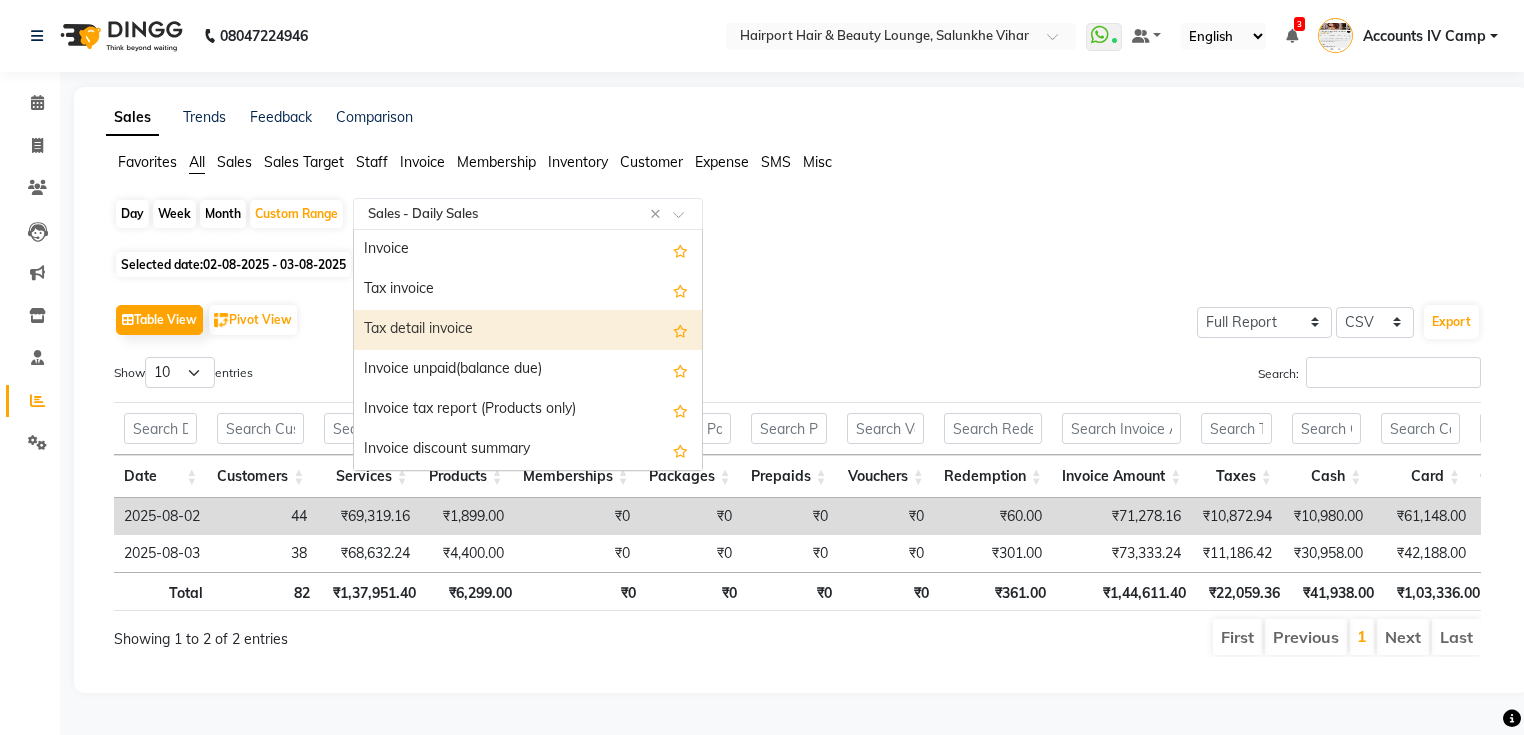 click on "Tax detail invoice" at bounding box center (528, 330) 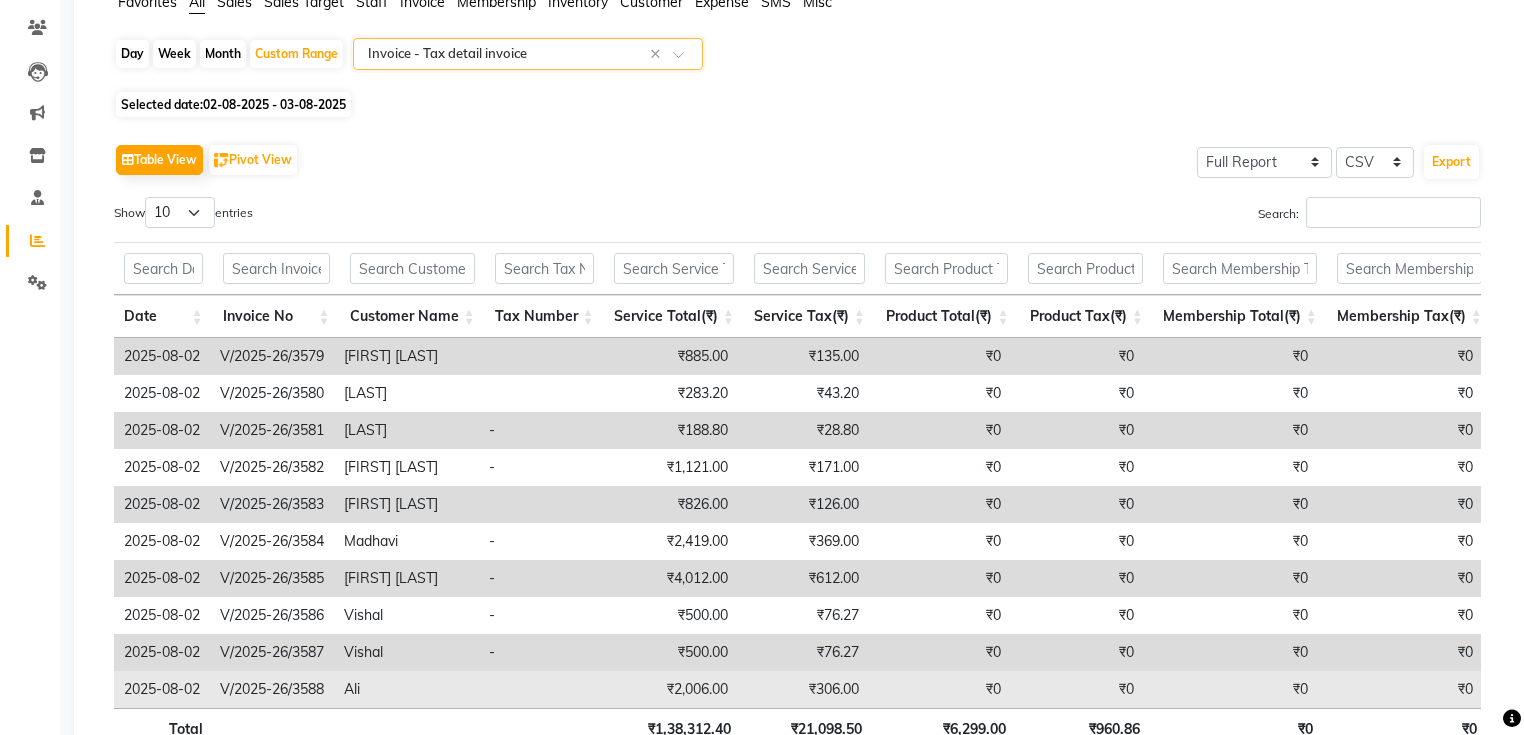 scroll, scrollTop: 305, scrollLeft: 0, axis: vertical 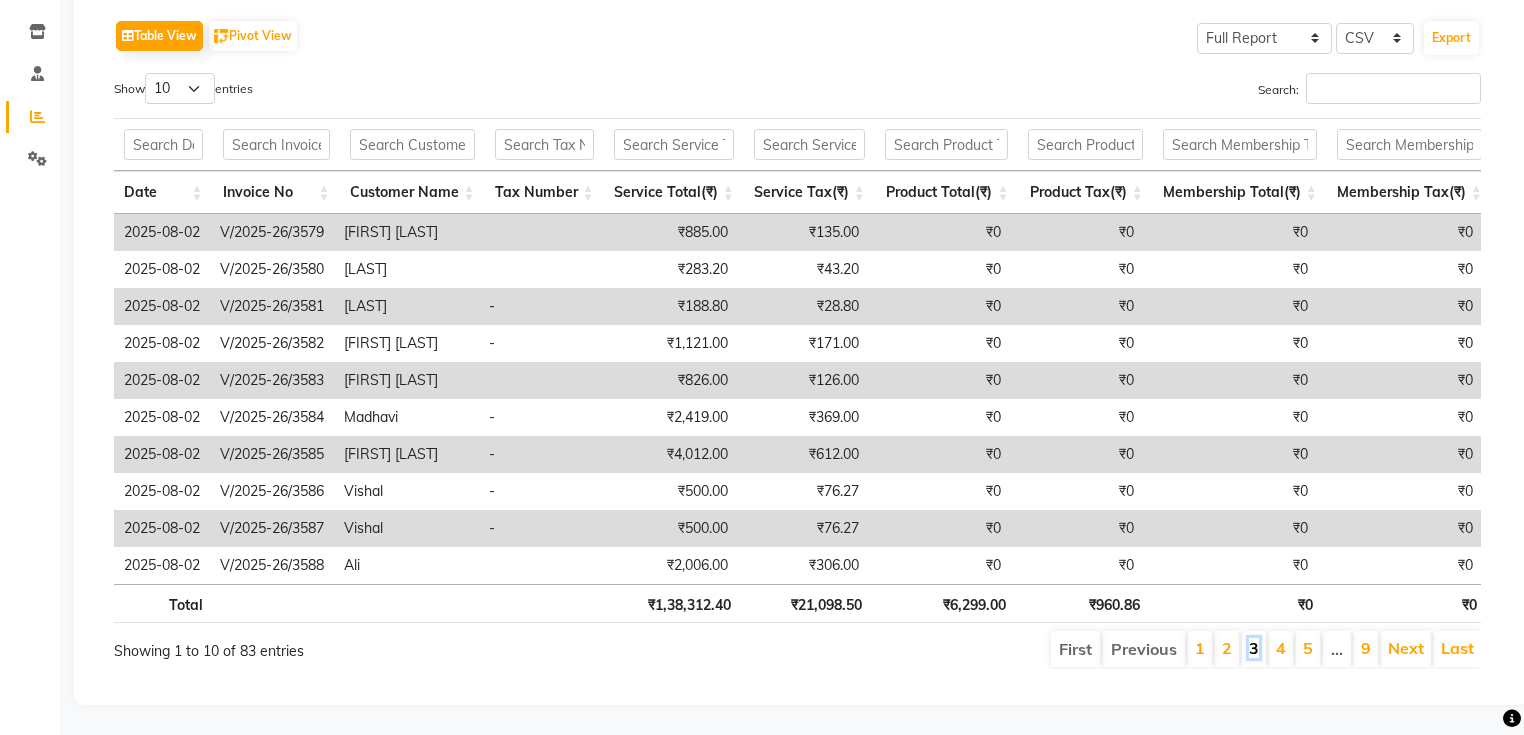 click on "3" at bounding box center (1254, 648) 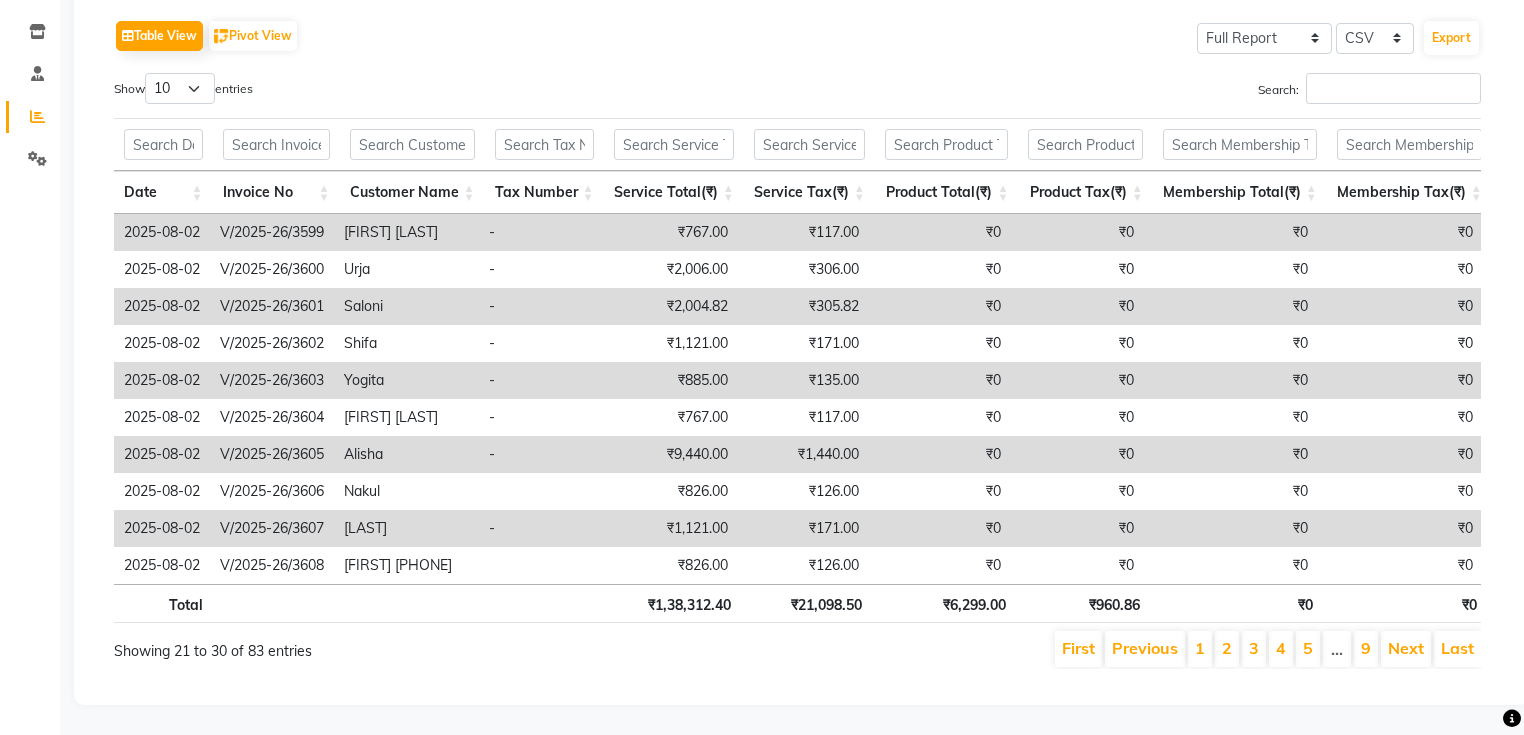 click on "4" at bounding box center [1281, 649] 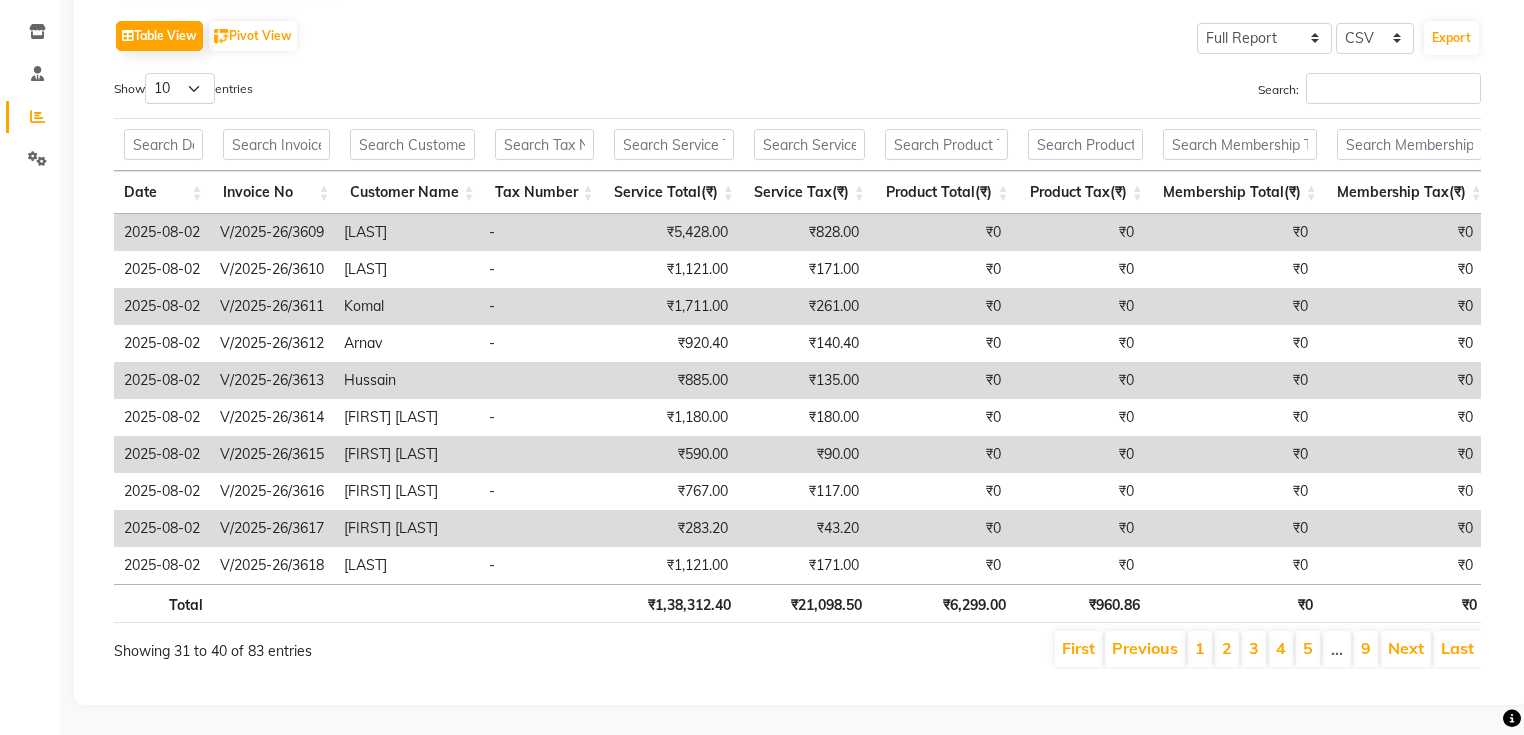 click on "5" at bounding box center [1308, 649] 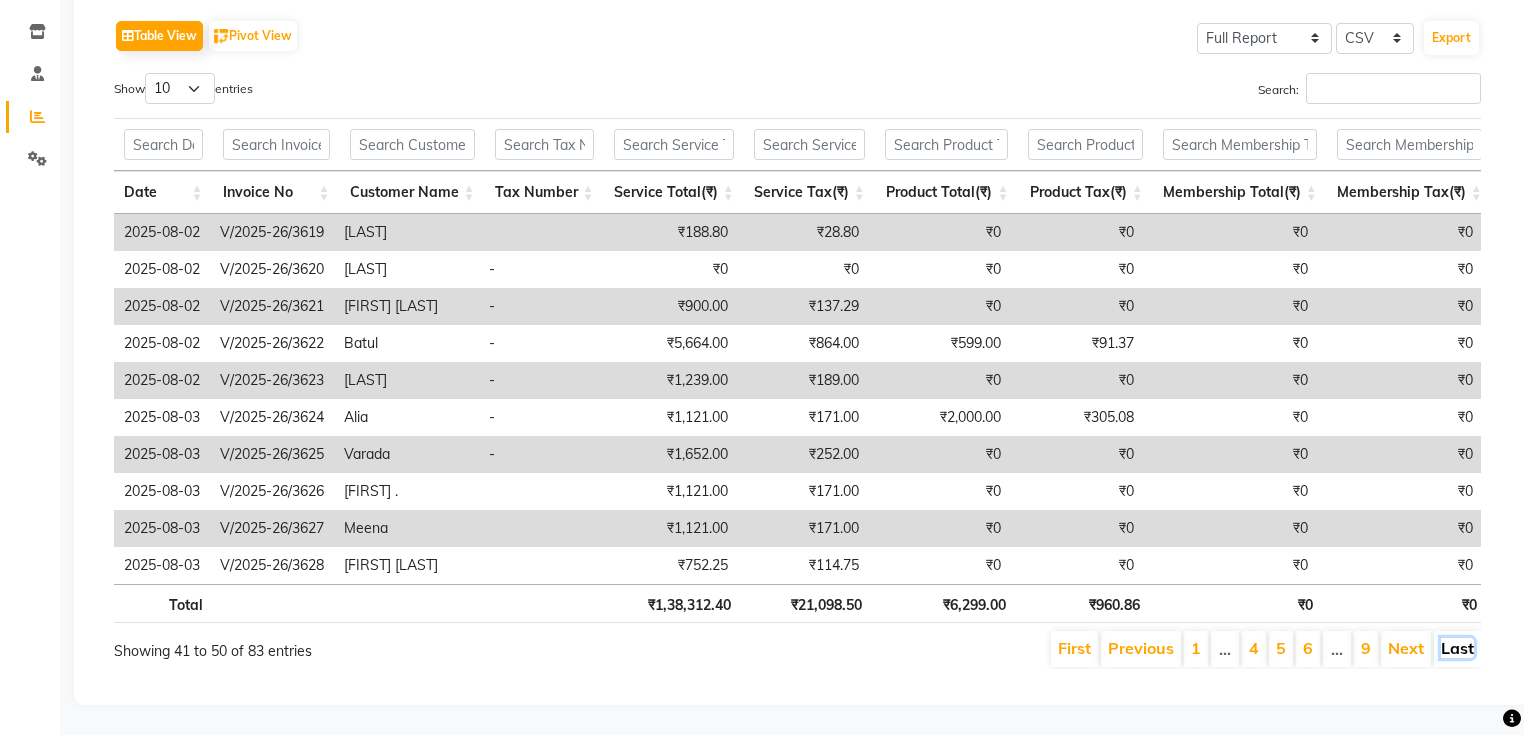 click on "Last" at bounding box center [1457, 648] 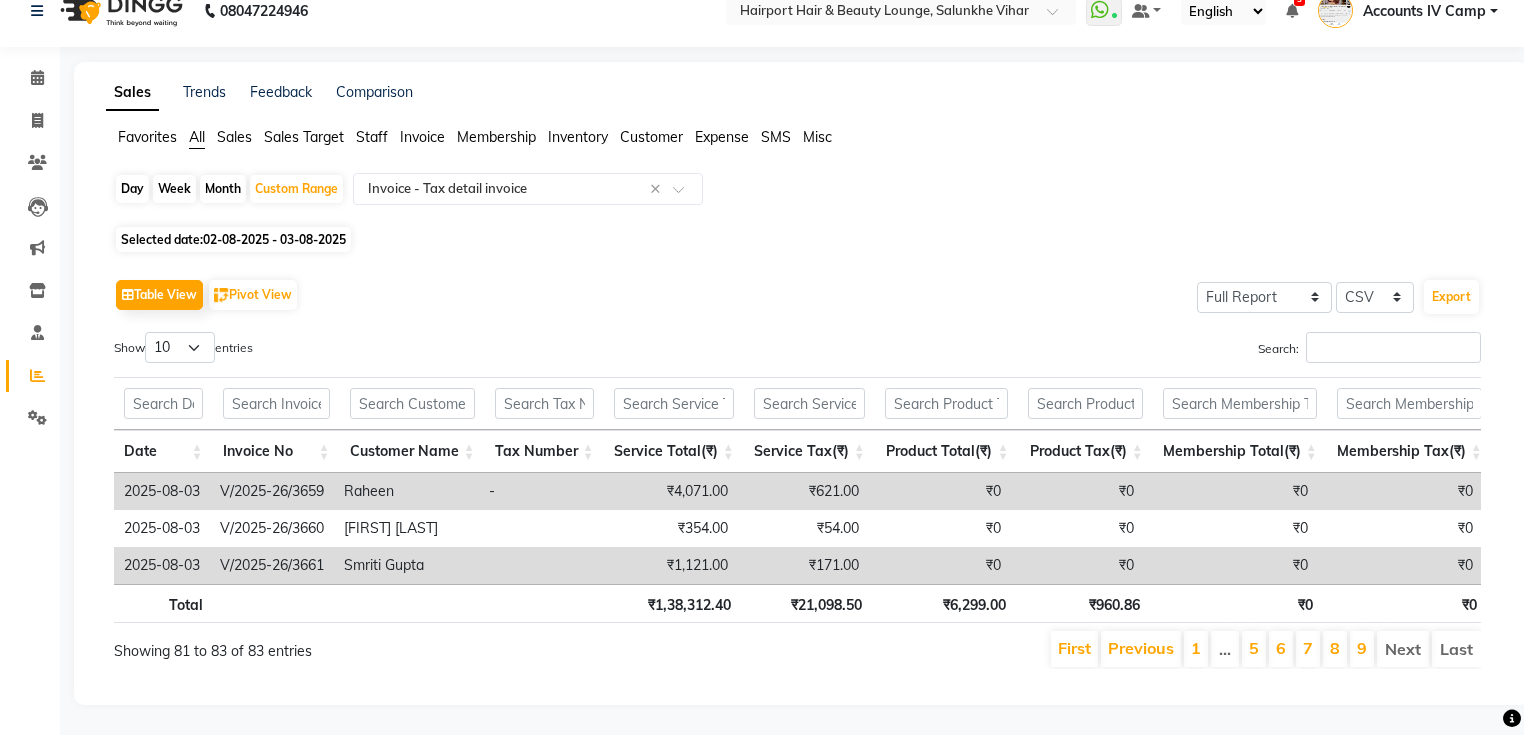 scroll, scrollTop: 47, scrollLeft: 0, axis: vertical 